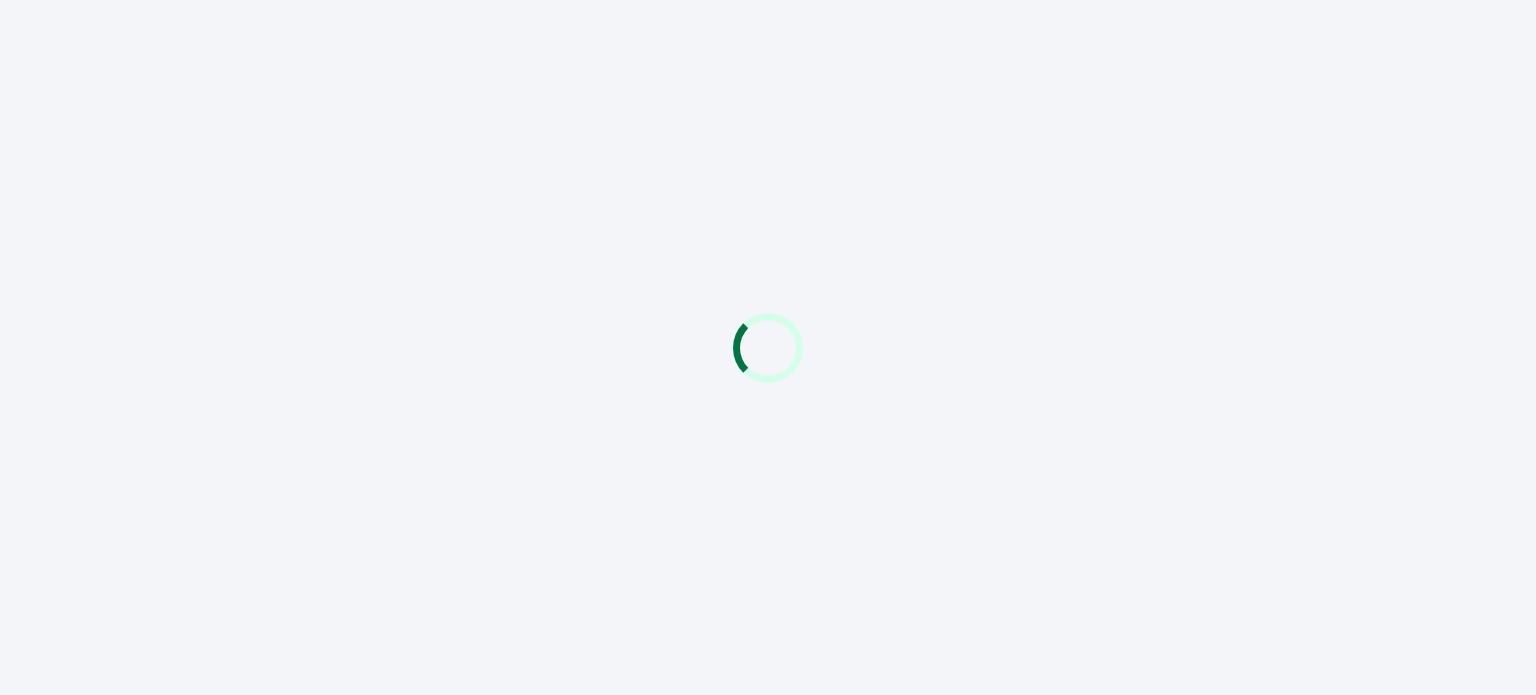 scroll, scrollTop: 0, scrollLeft: 0, axis: both 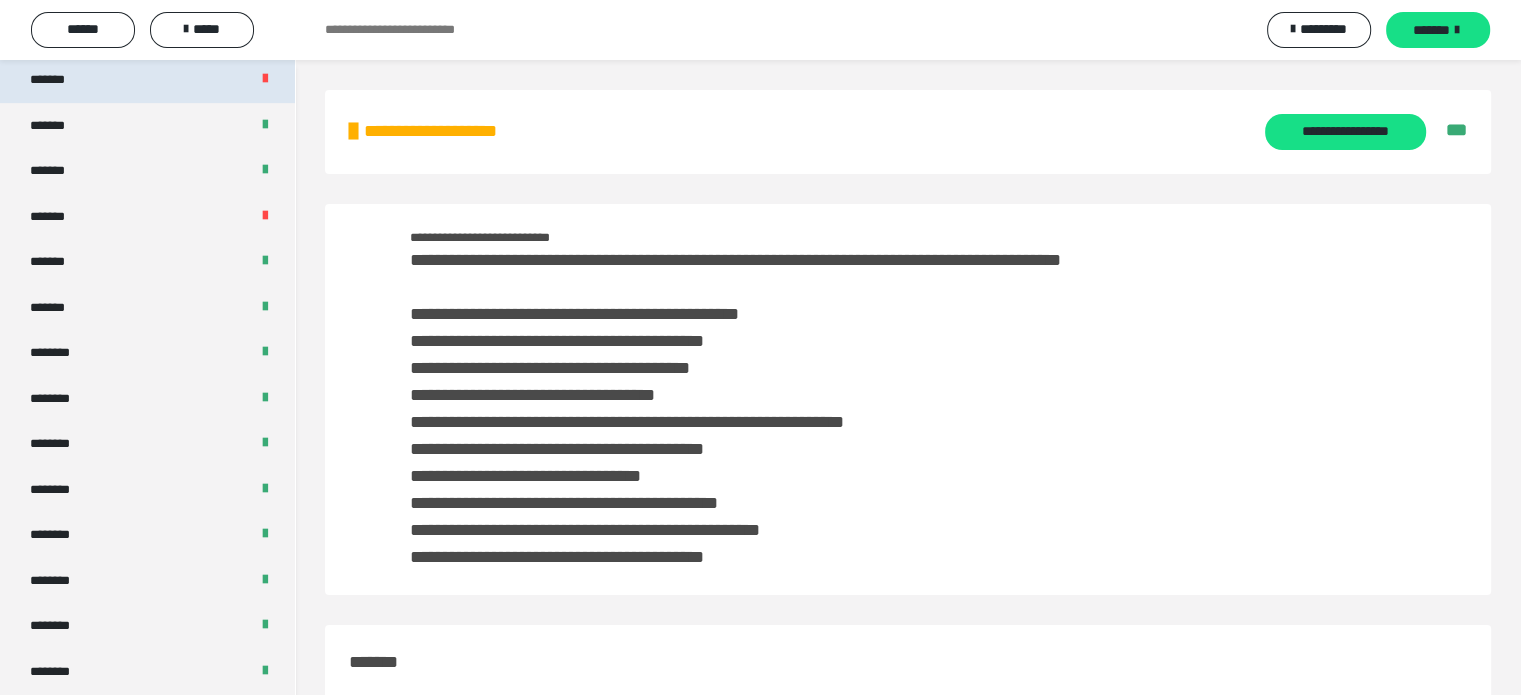 click on "*******" at bounding box center [147, 80] 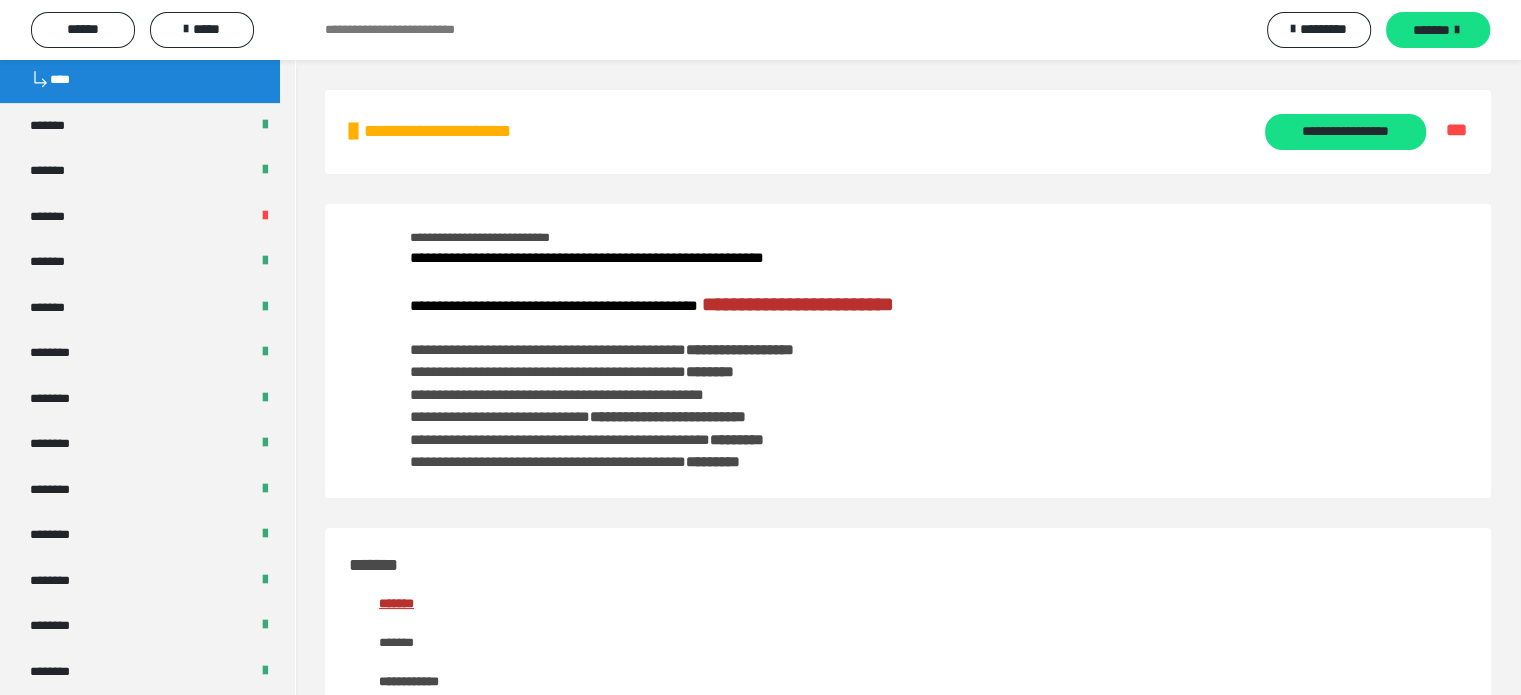 scroll, scrollTop: 844, scrollLeft: 0, axis: vertical 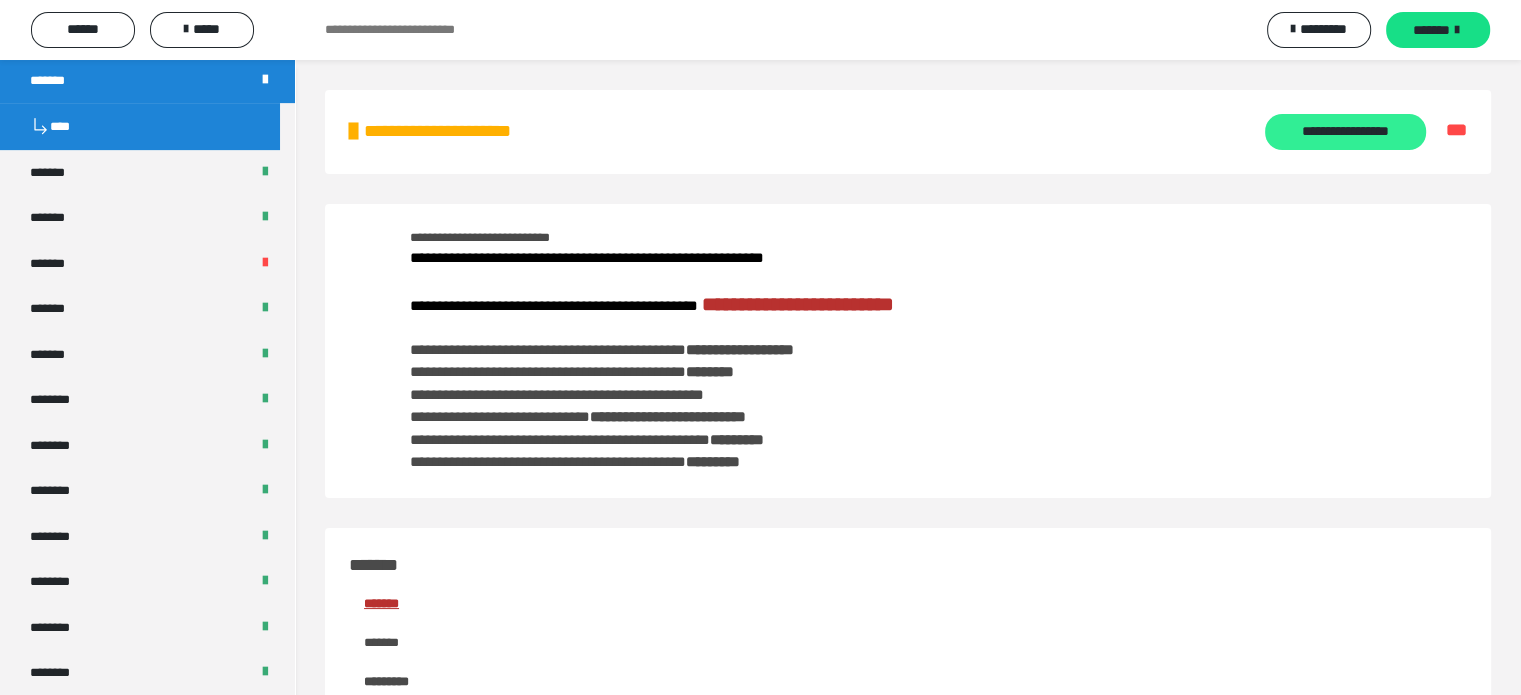 click on "**********" at bounding box center (1345, 132) 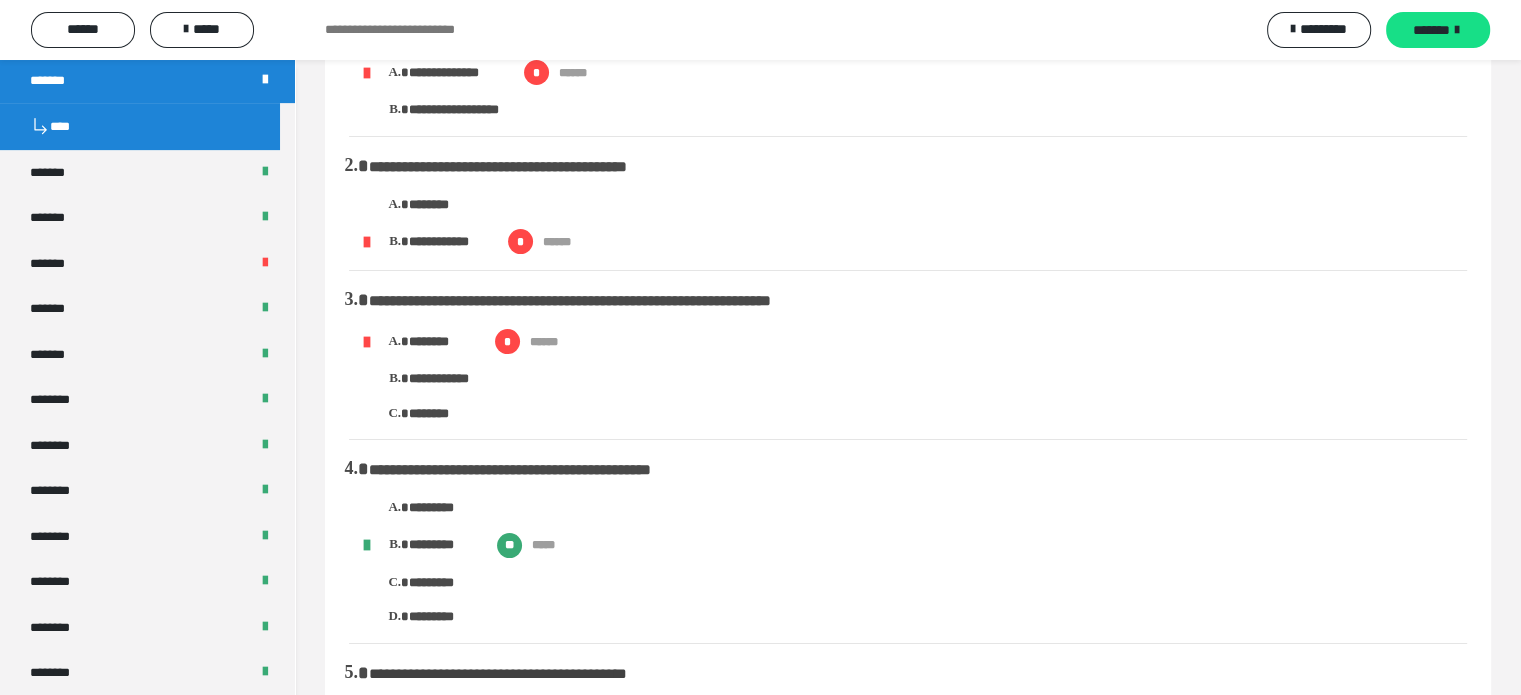scroll, scrollTop: 55, scrollLeft: 0, axis: vertical 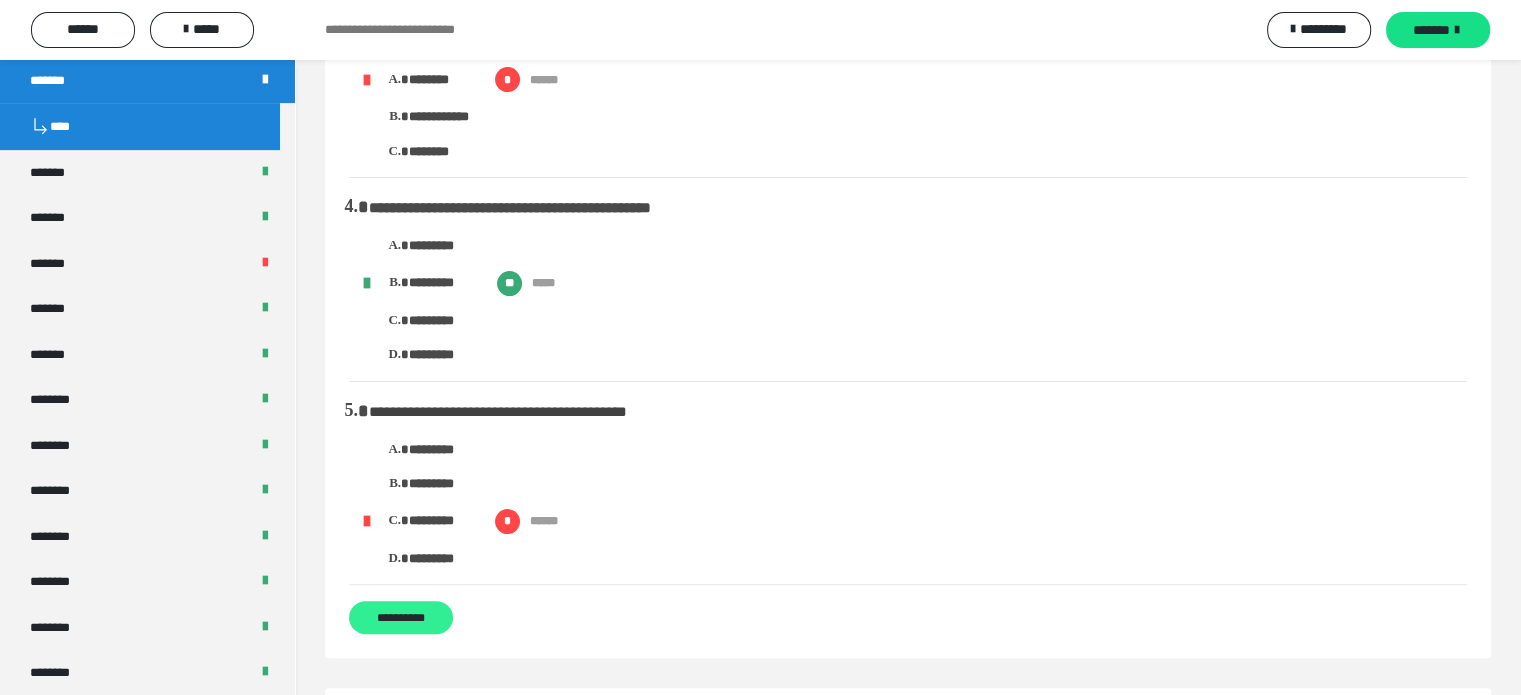 click on "**********" at bounding box center (401, 617) 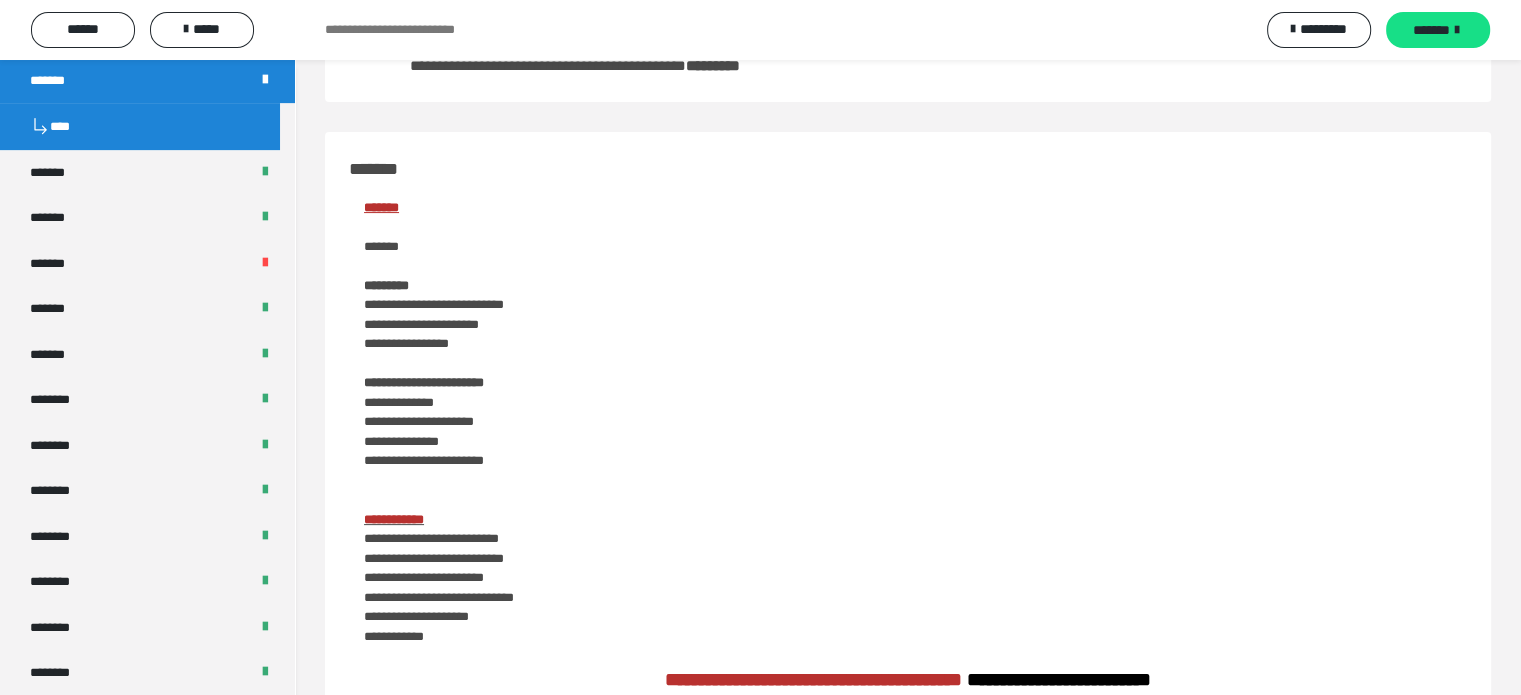 scroll, scrollTop: 0, scrollLeft: 0, axis: both 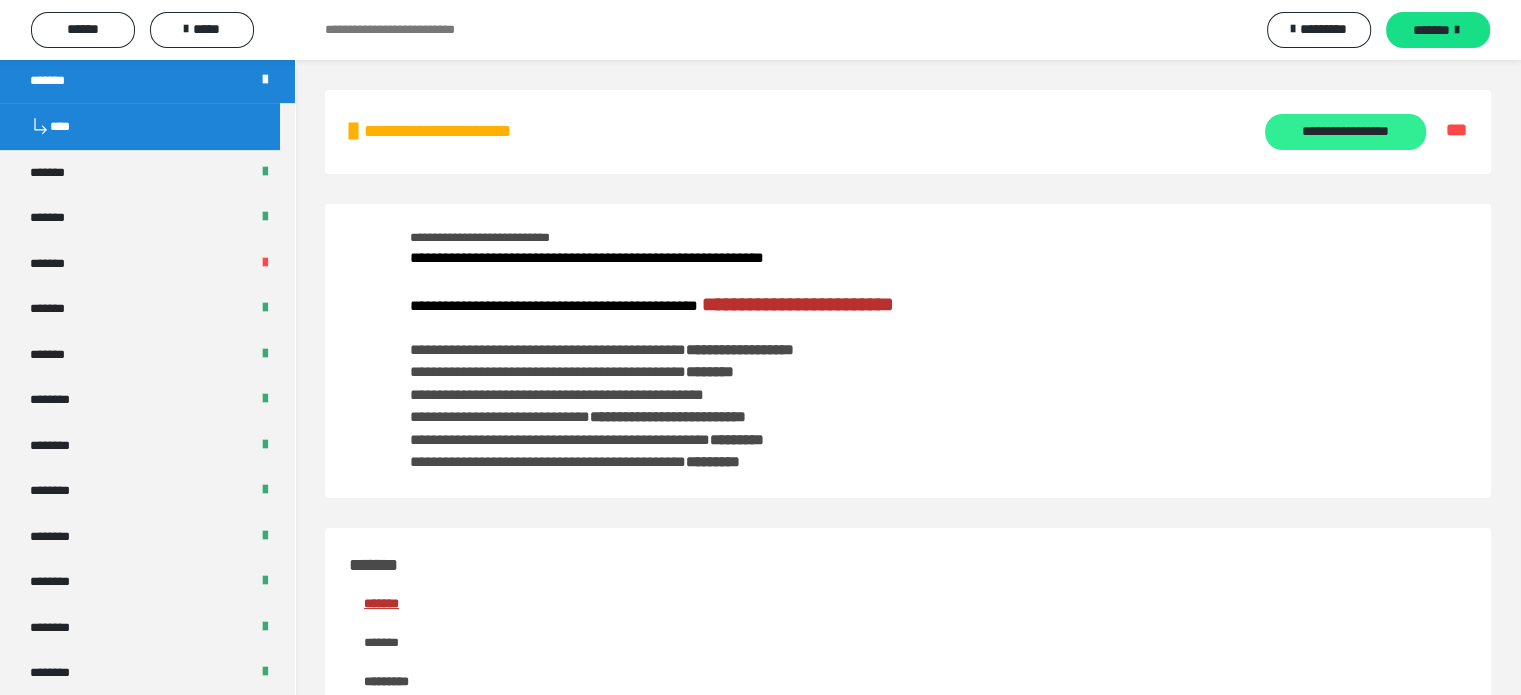 click on "**********" at bounding box center (1345, 132) 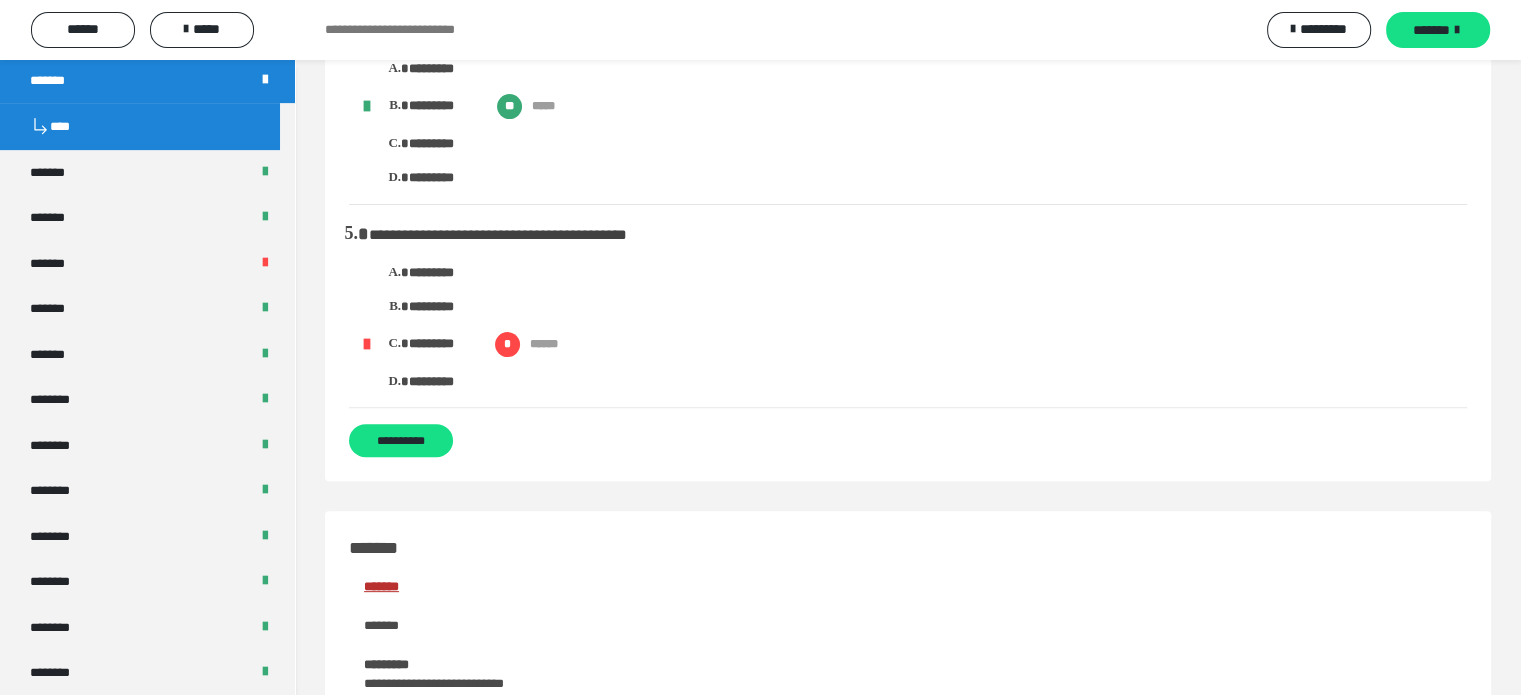 scroll, scrollTop: 567, scrollLeft: 0, axis: vertical 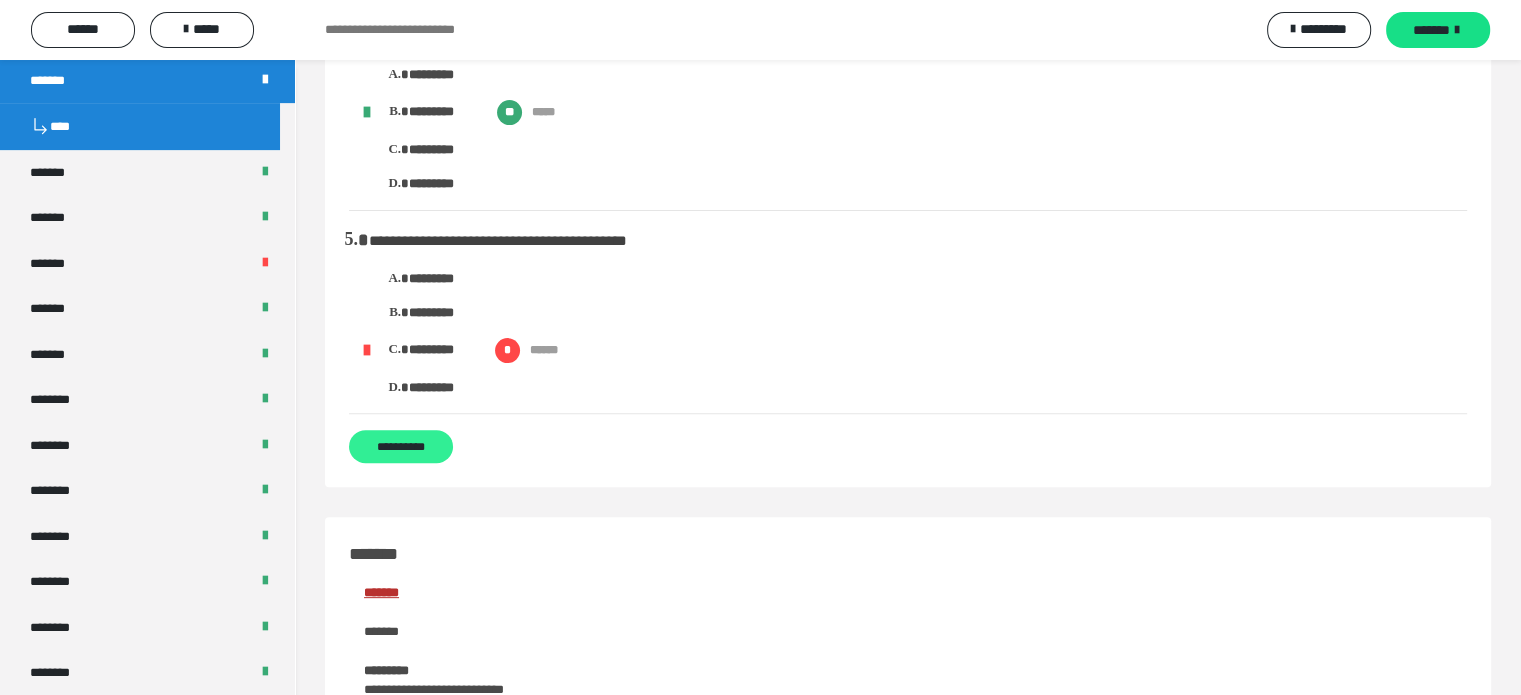 click on "**********" at bounding box center (401, 446) 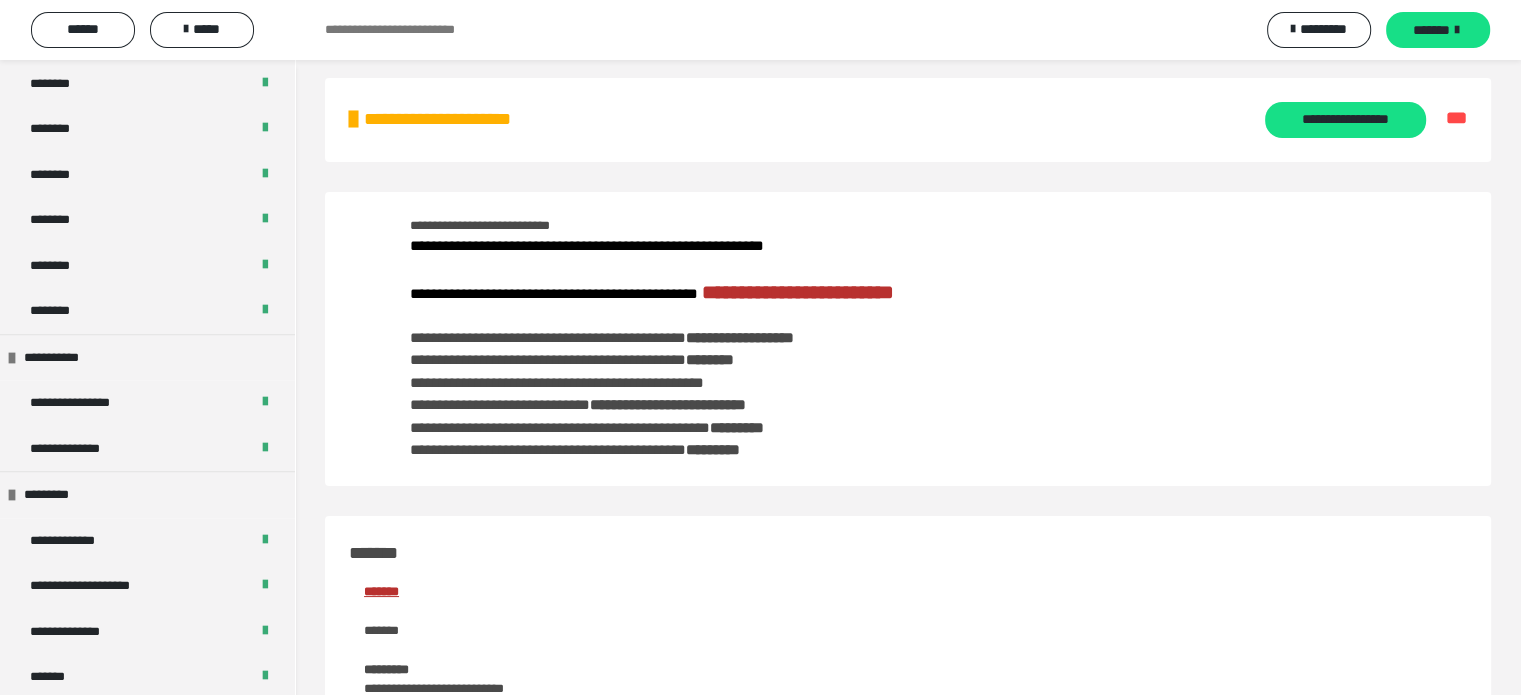 scroll, scrollTop: 1337, scrollLeft: 0, axis: vertical 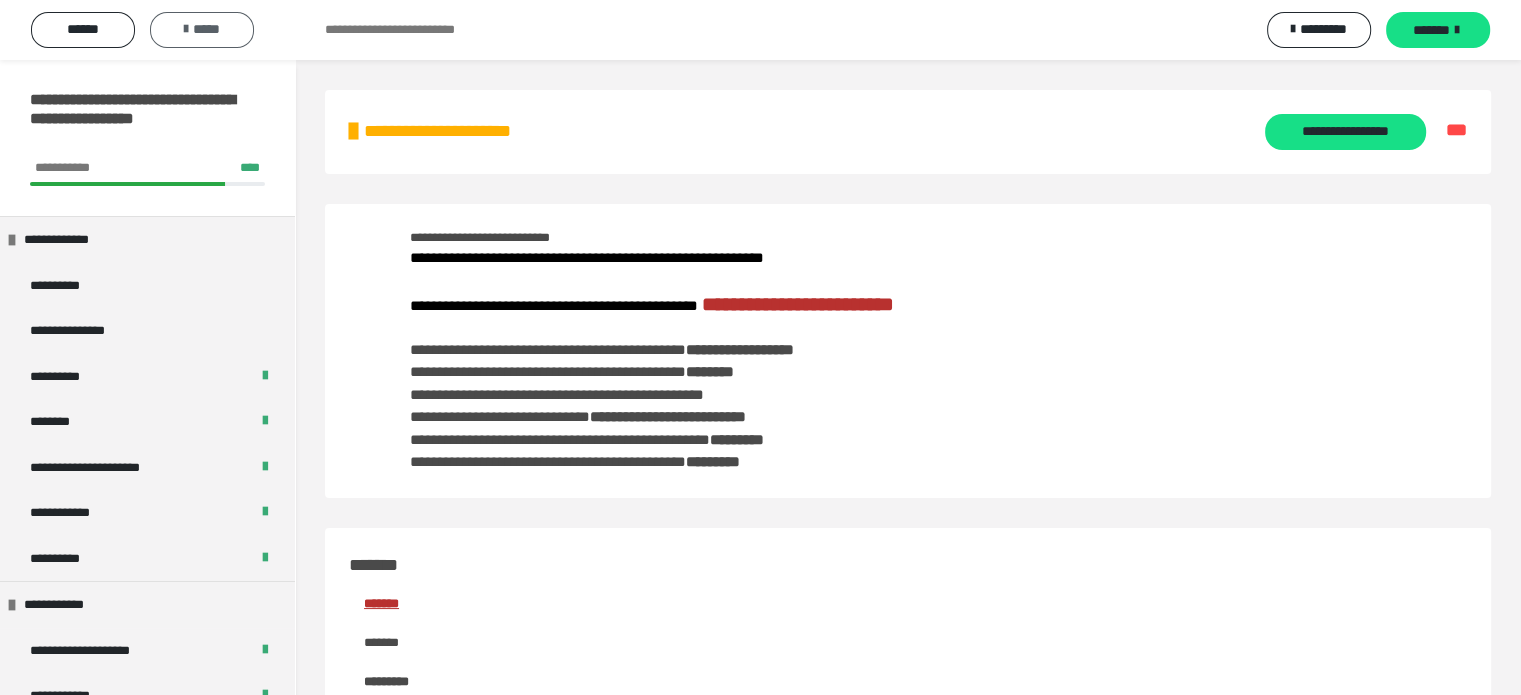 click on "*****" at bounding box center [202, 29] 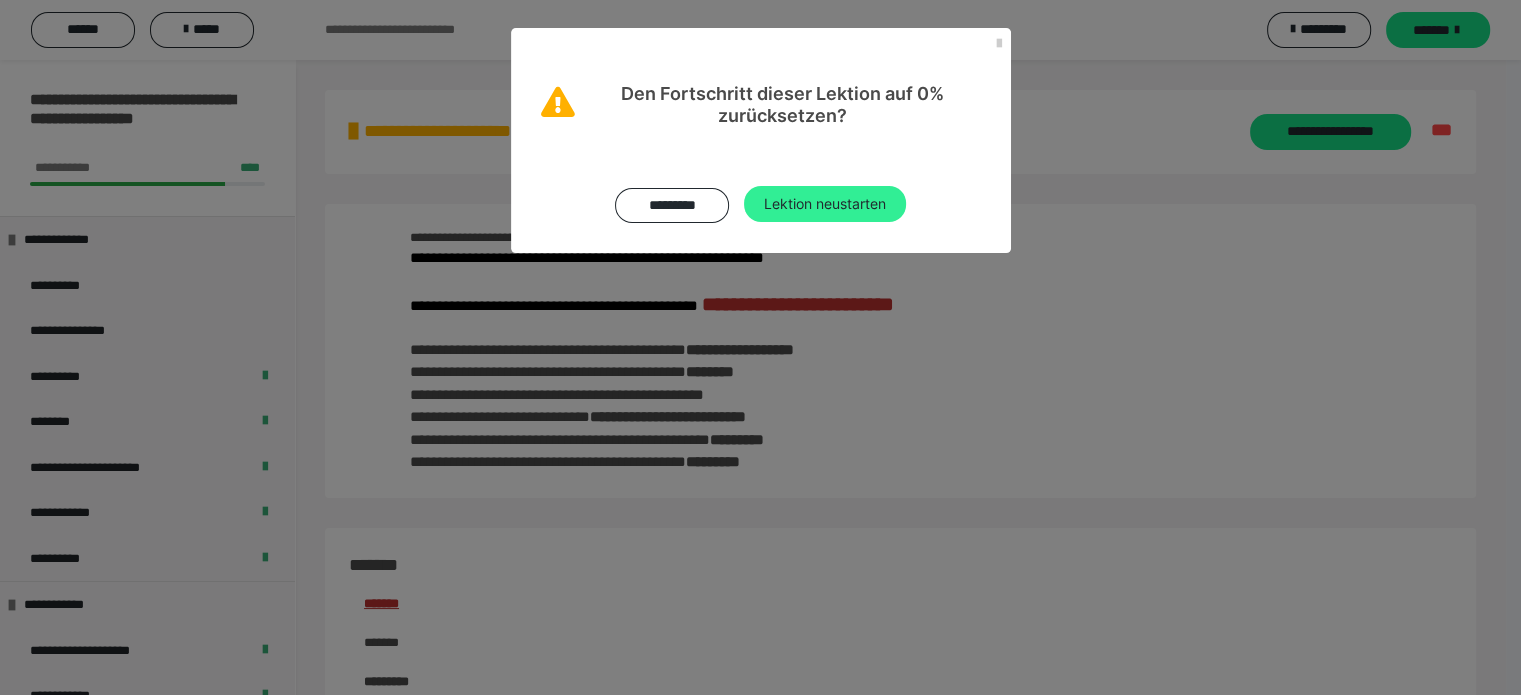 click on "Lektion neustarten" at bounding box center (825, 204) 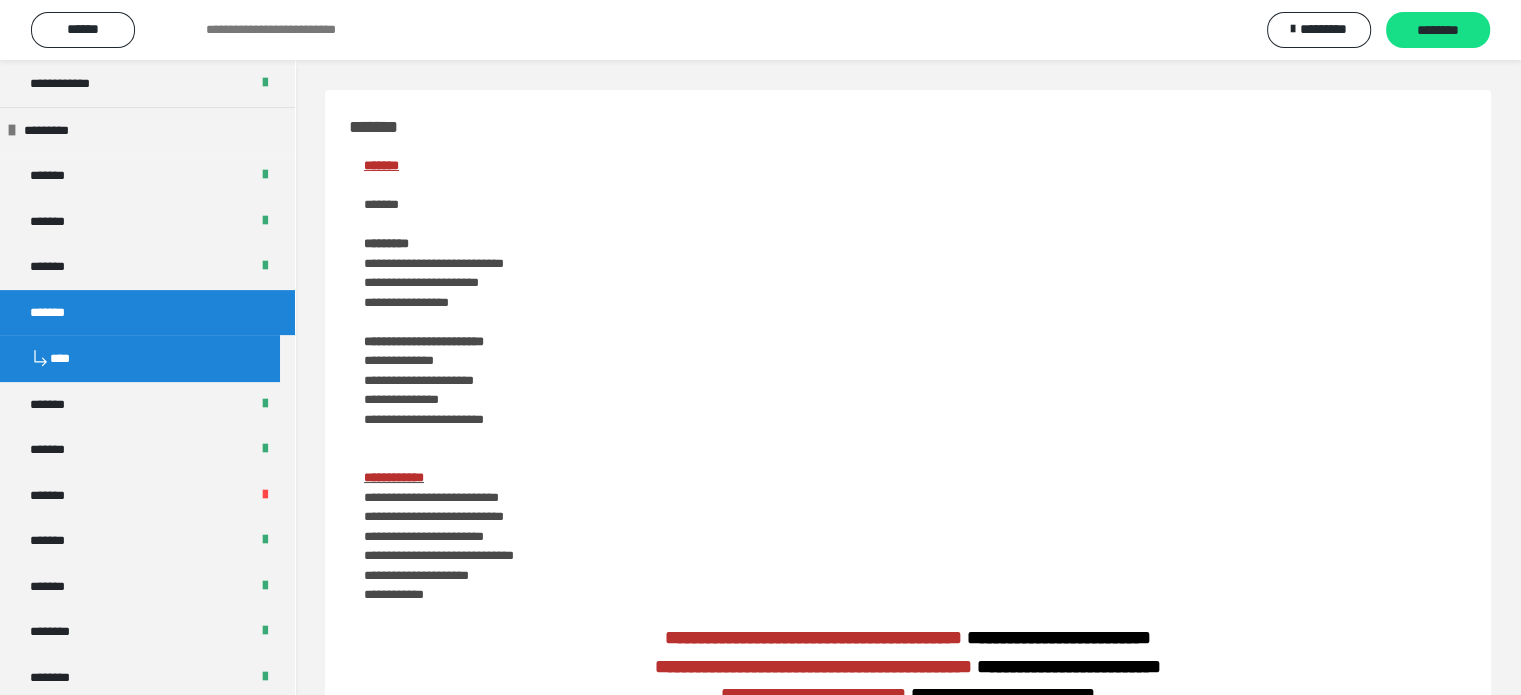 scroll, scrollTop: 834, scrollLeft: 0, axis: vertical 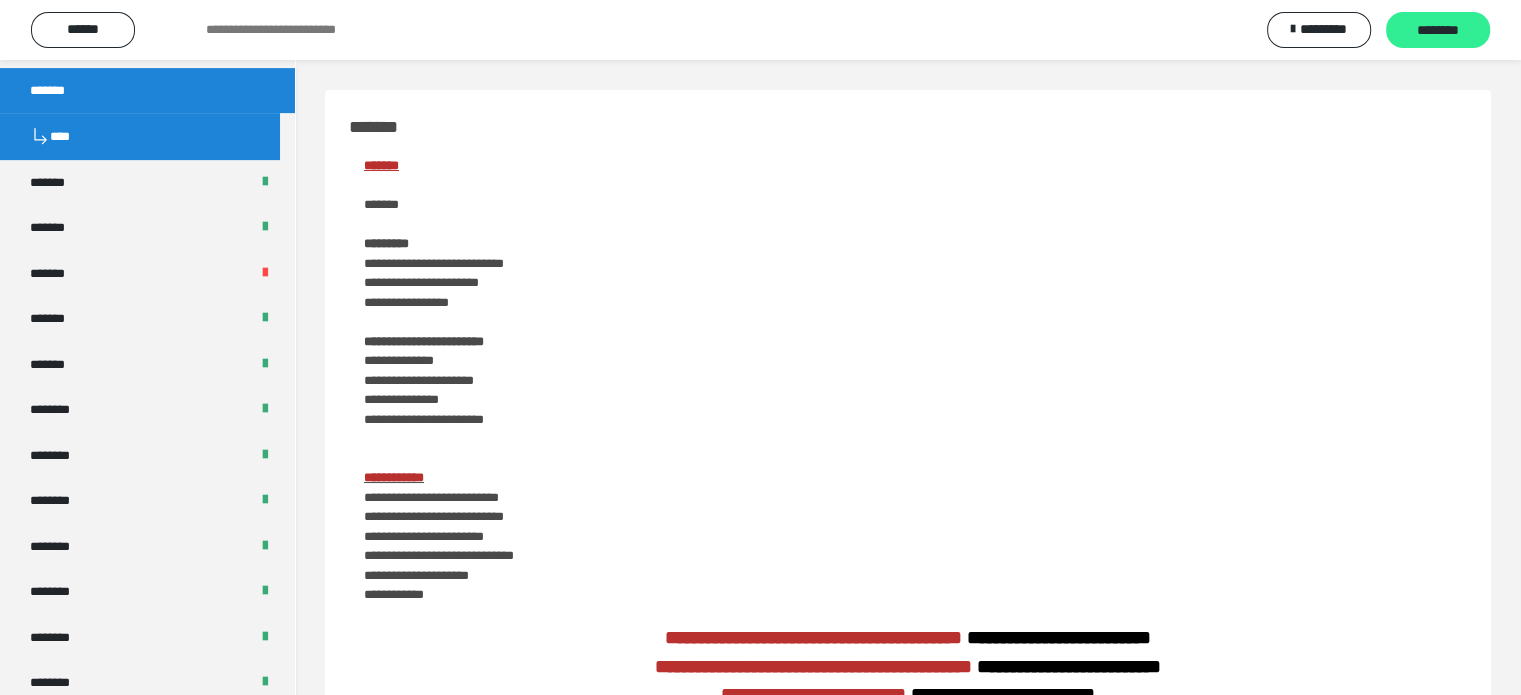 click on "********" at bounding box center [1438, 31] 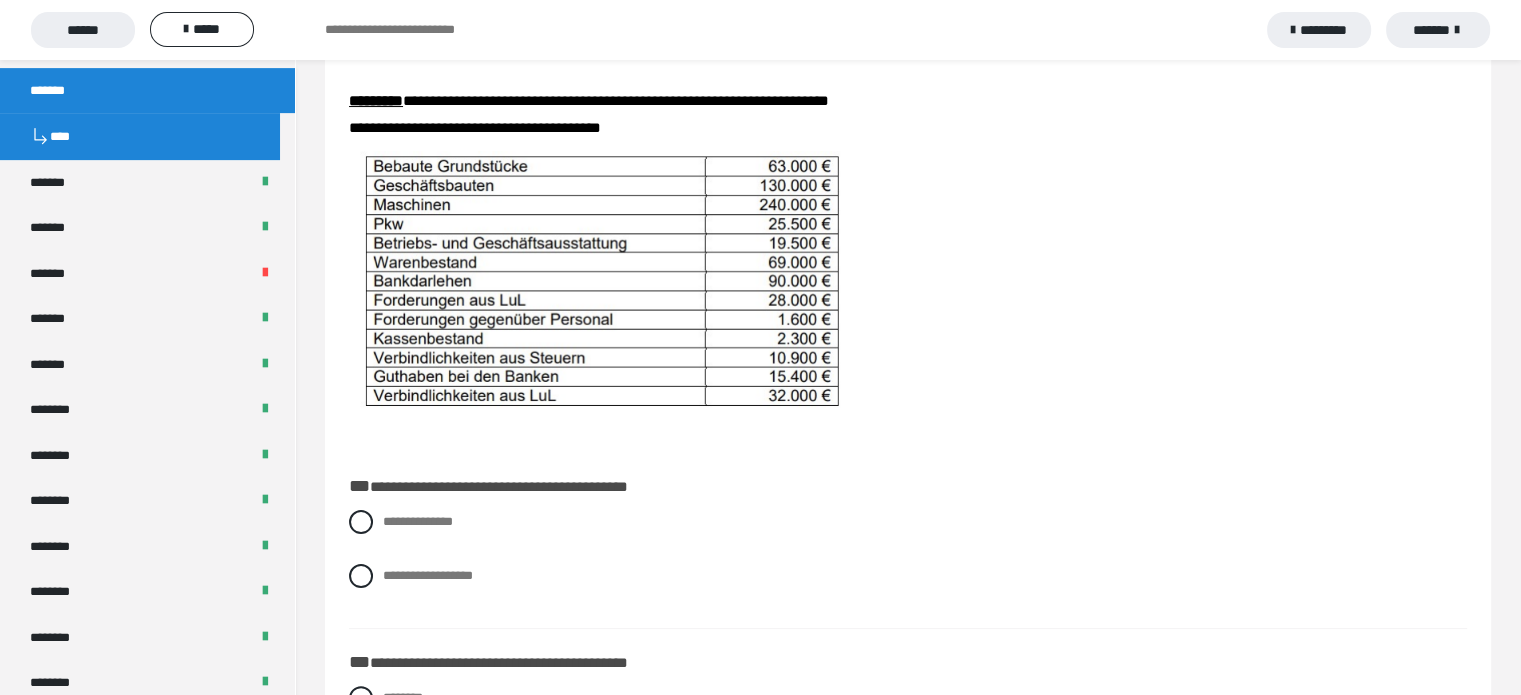scroll, scrollTop: 282, scrollLeft: 0, axis: vertical 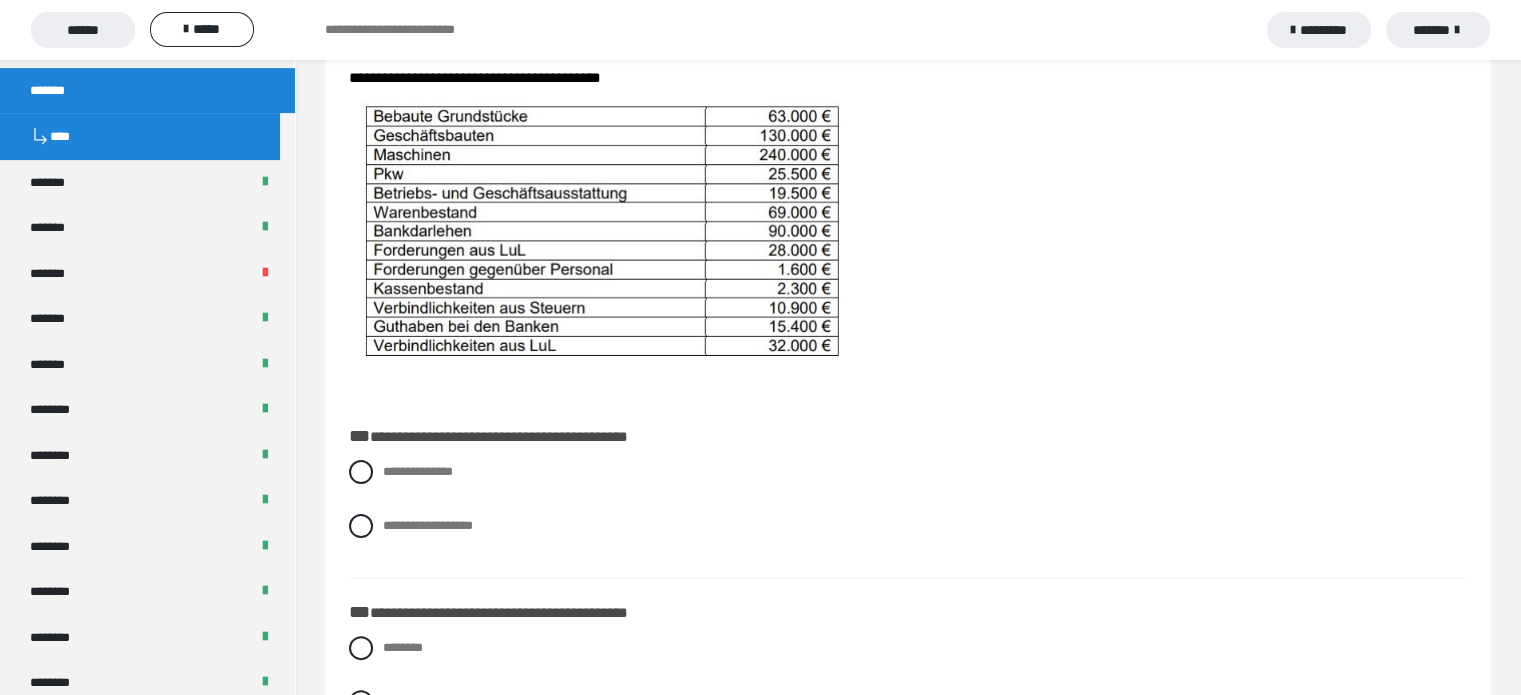 click on "**********" at bounding box center (908, 514) 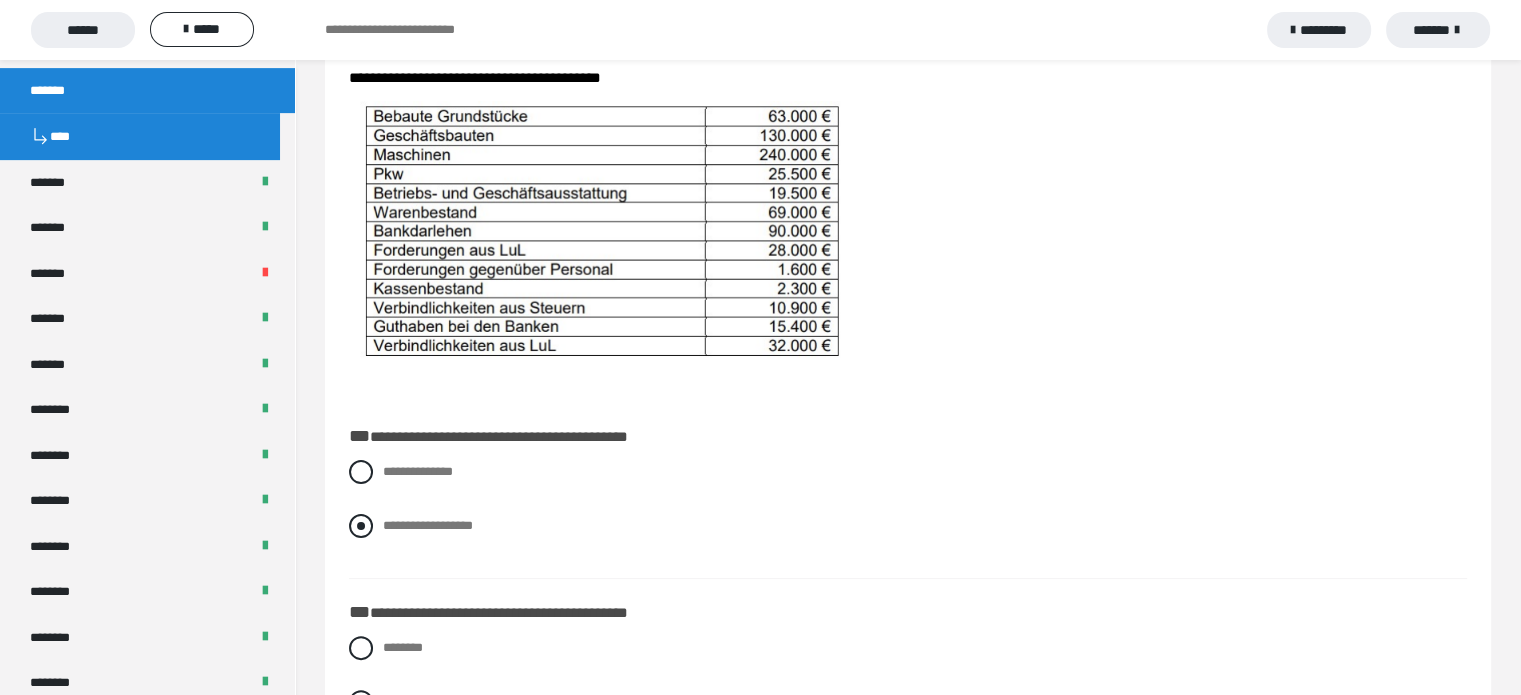 click on "**********" at bounding box center [428, 525] 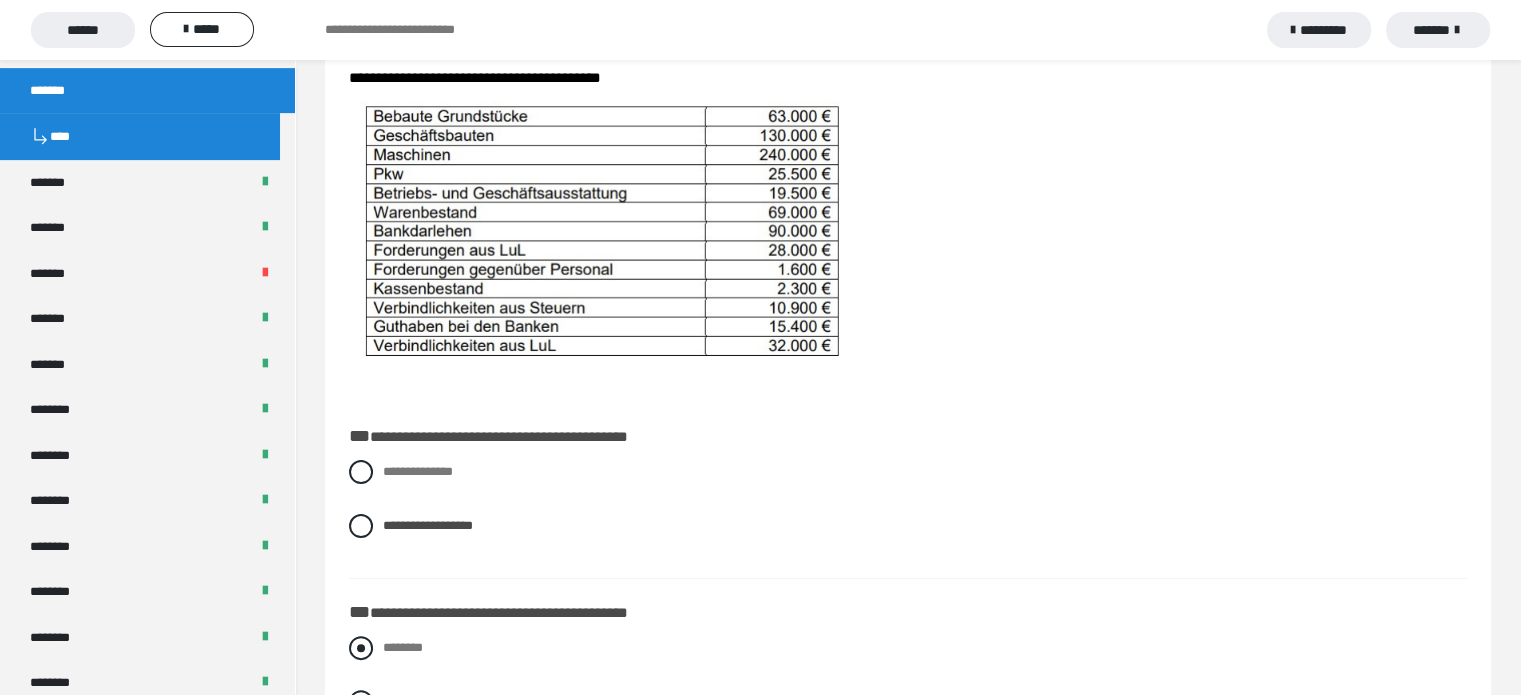 click on "********" at bounding box center [403, 647] 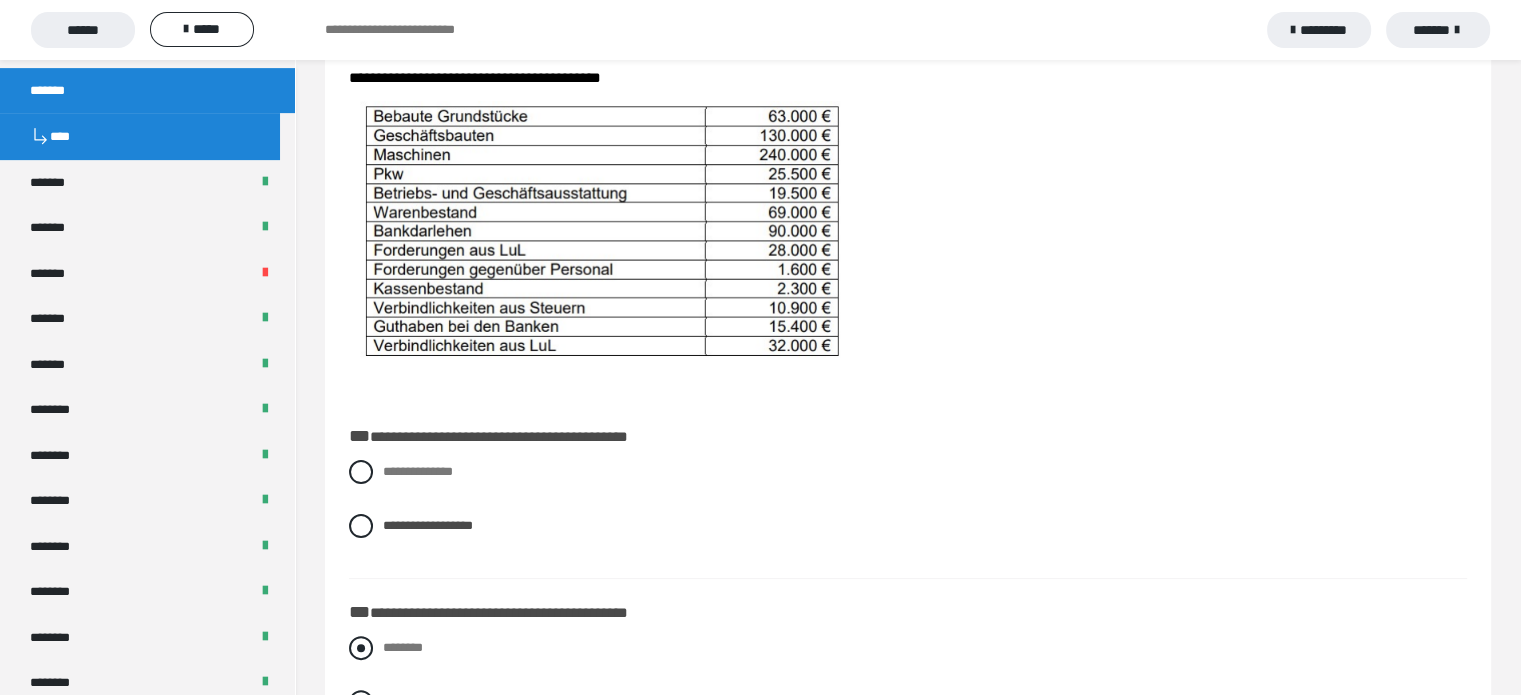 radio on "****" 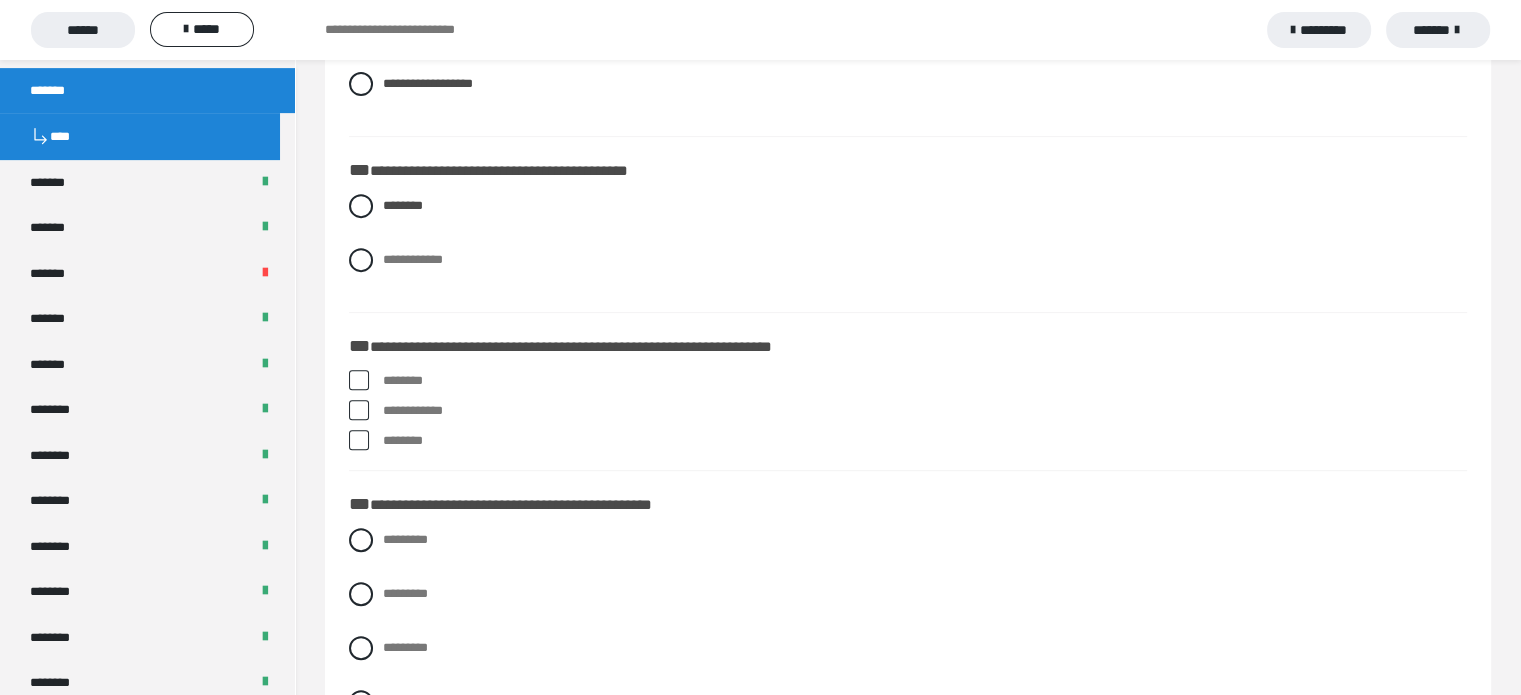 scroll, scrollTop: 776, scrollLeft: 0, axis: vertical 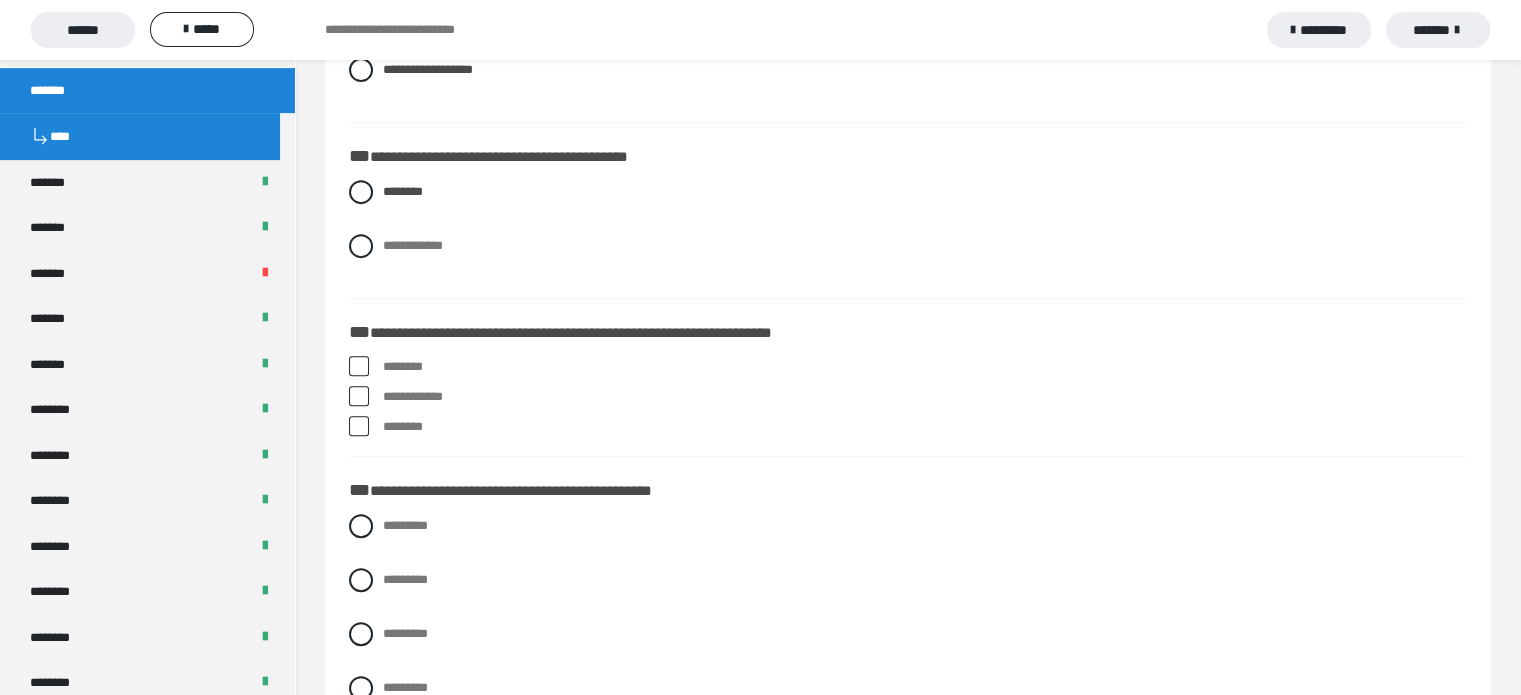 click at bounding box center (359, 426) 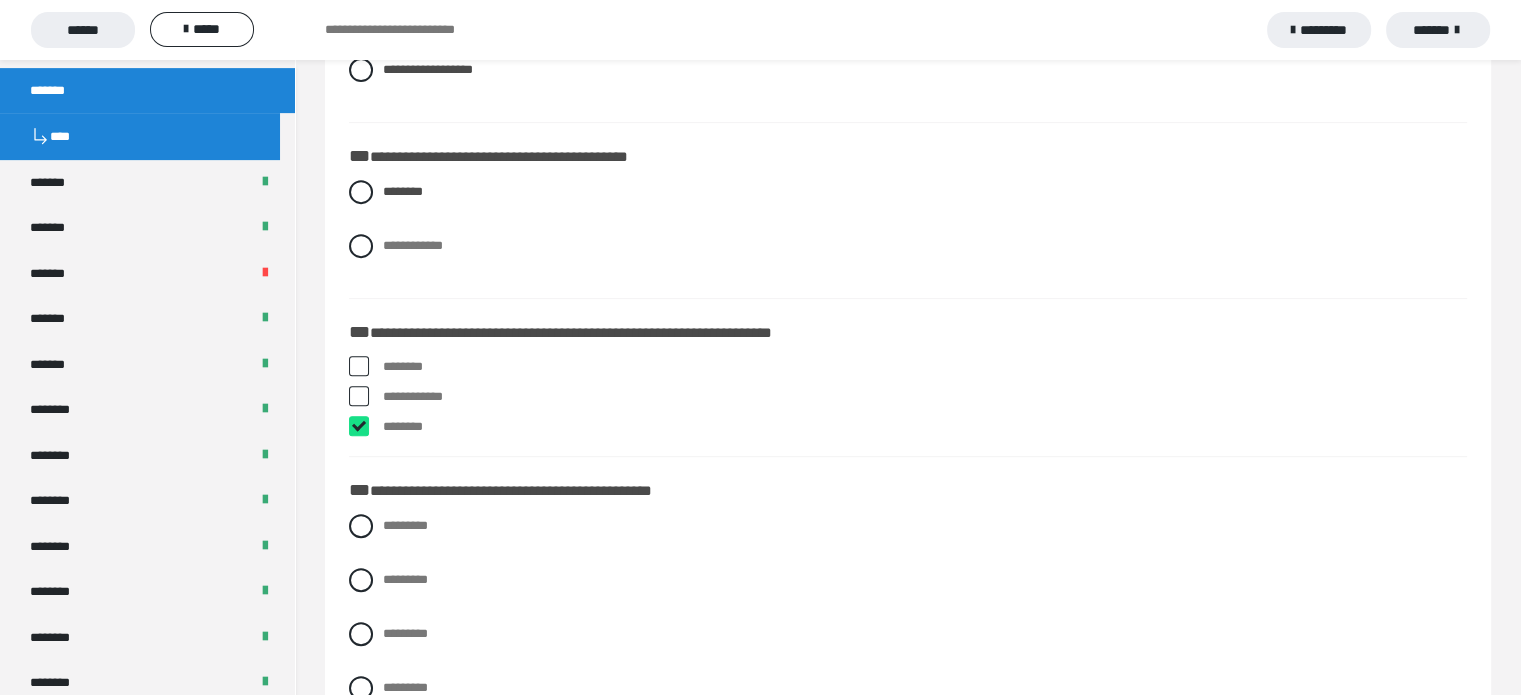 checkbox on "****" 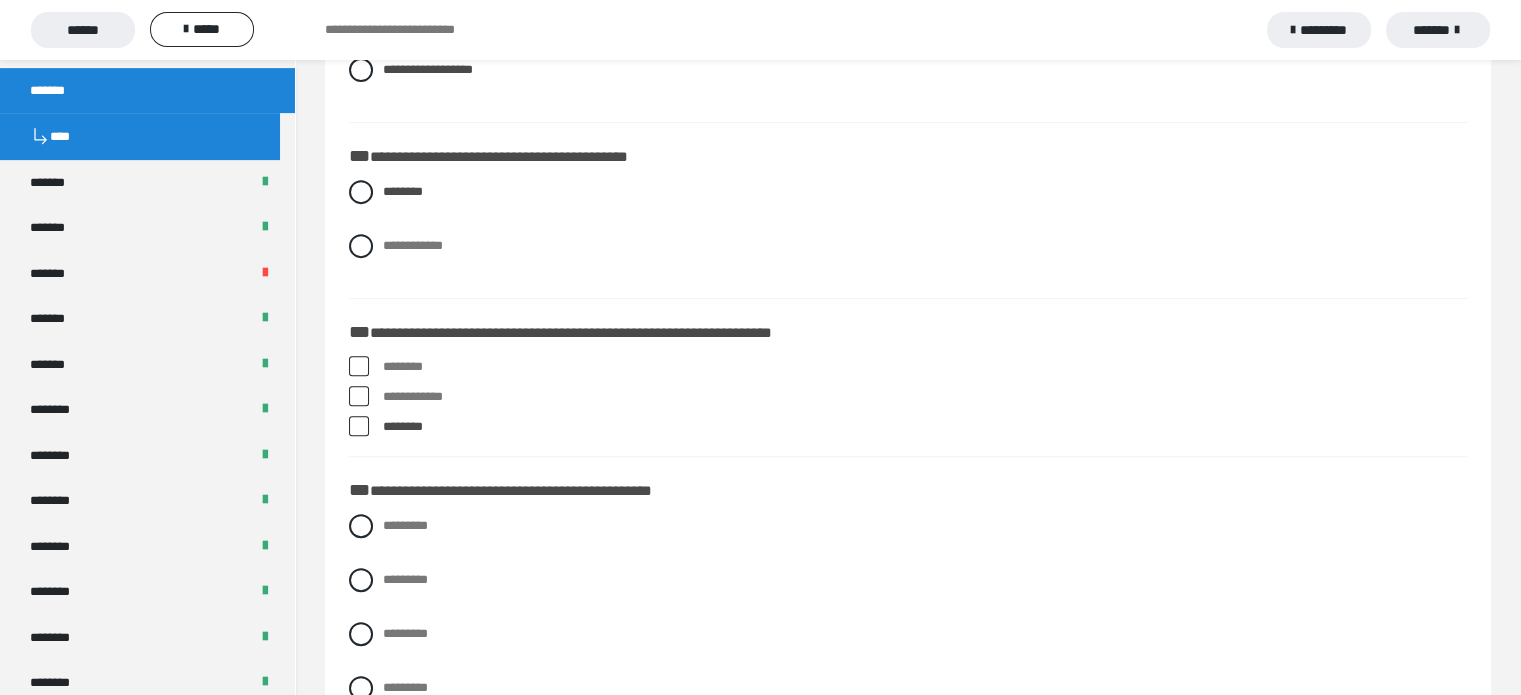 click at bounding box center (359, 396) 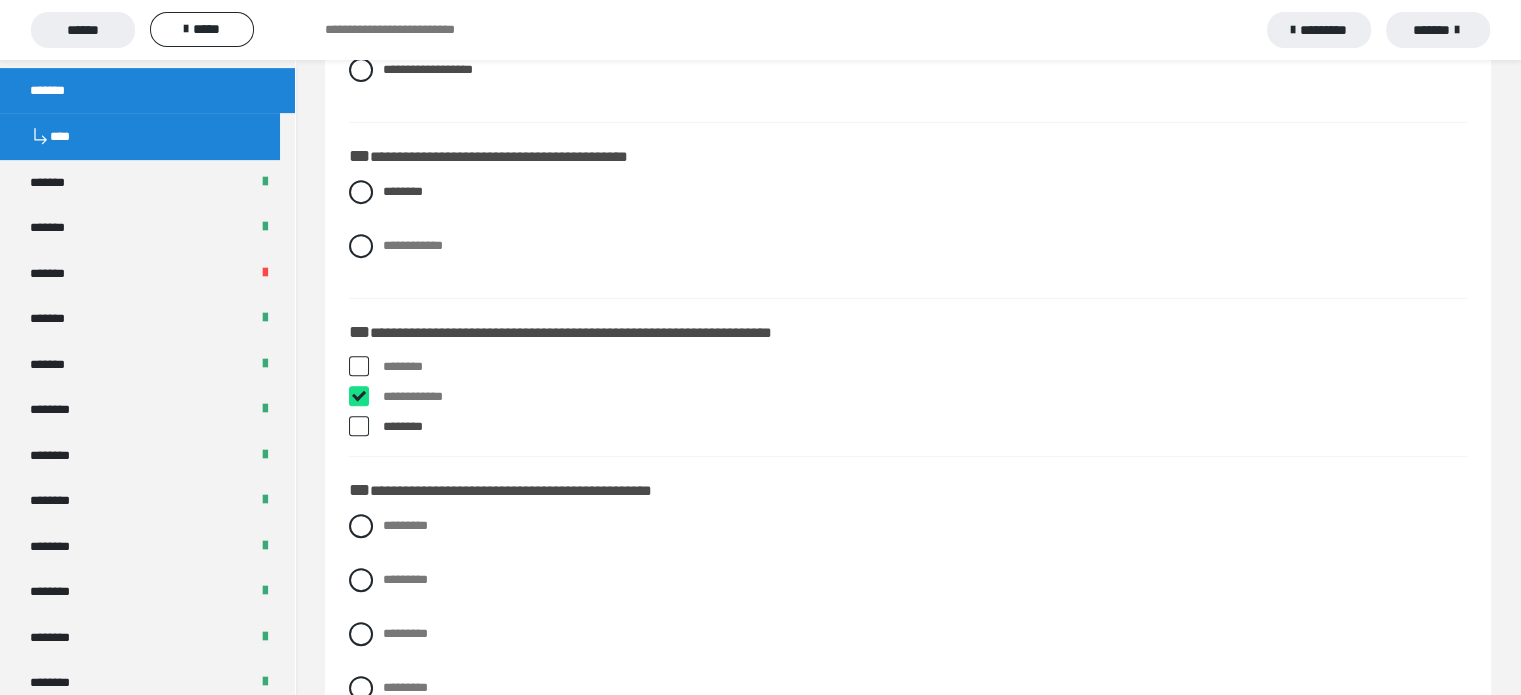checkbox on "****" 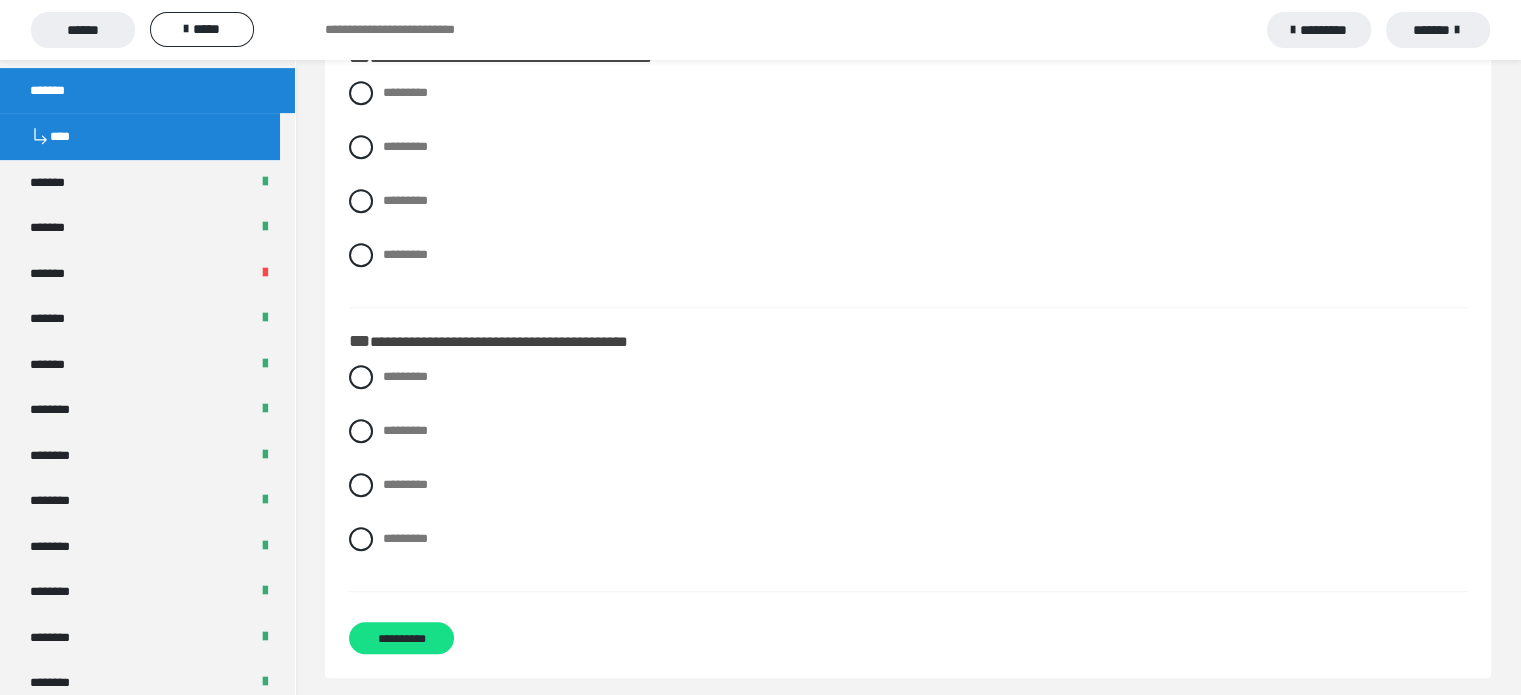 scroll, scrollTop: 1221, scrollLeft: 0, axis: vertical 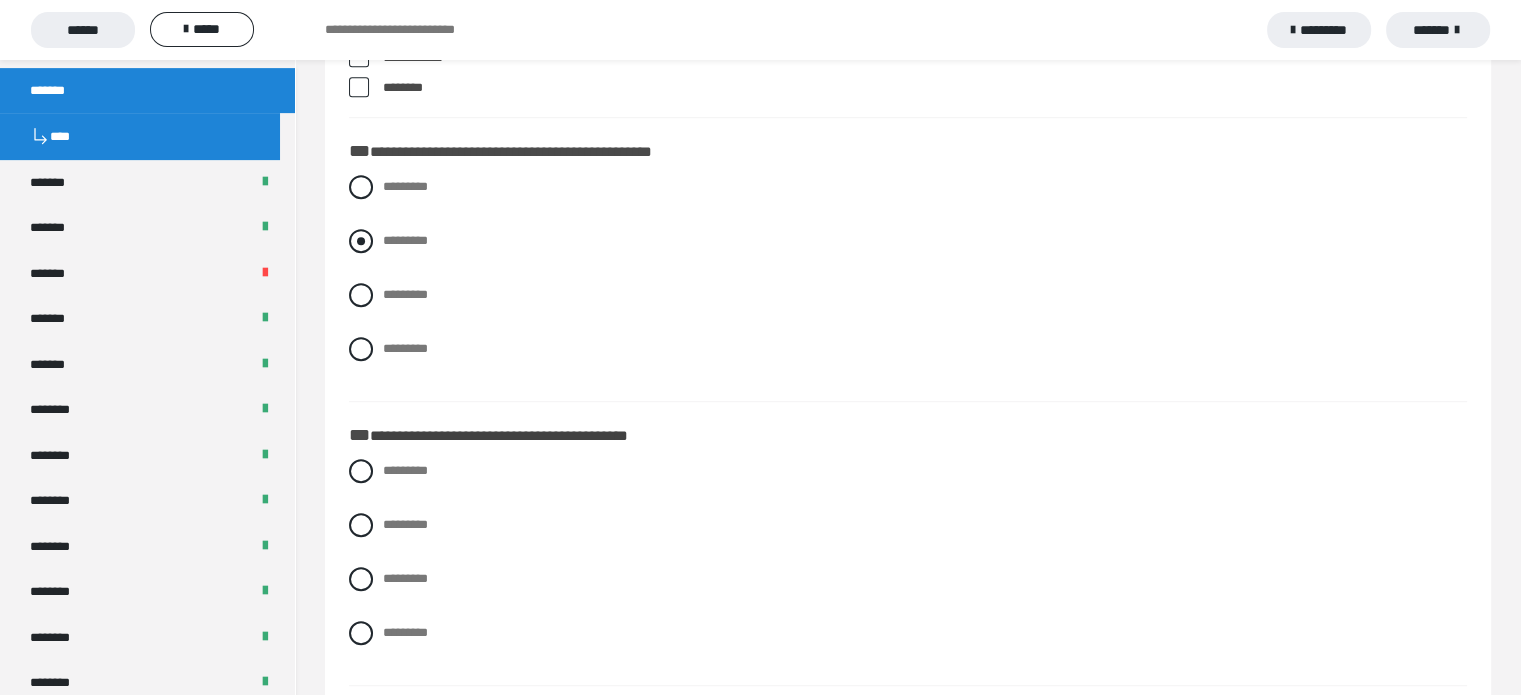 click at bounding box center (361, 241) 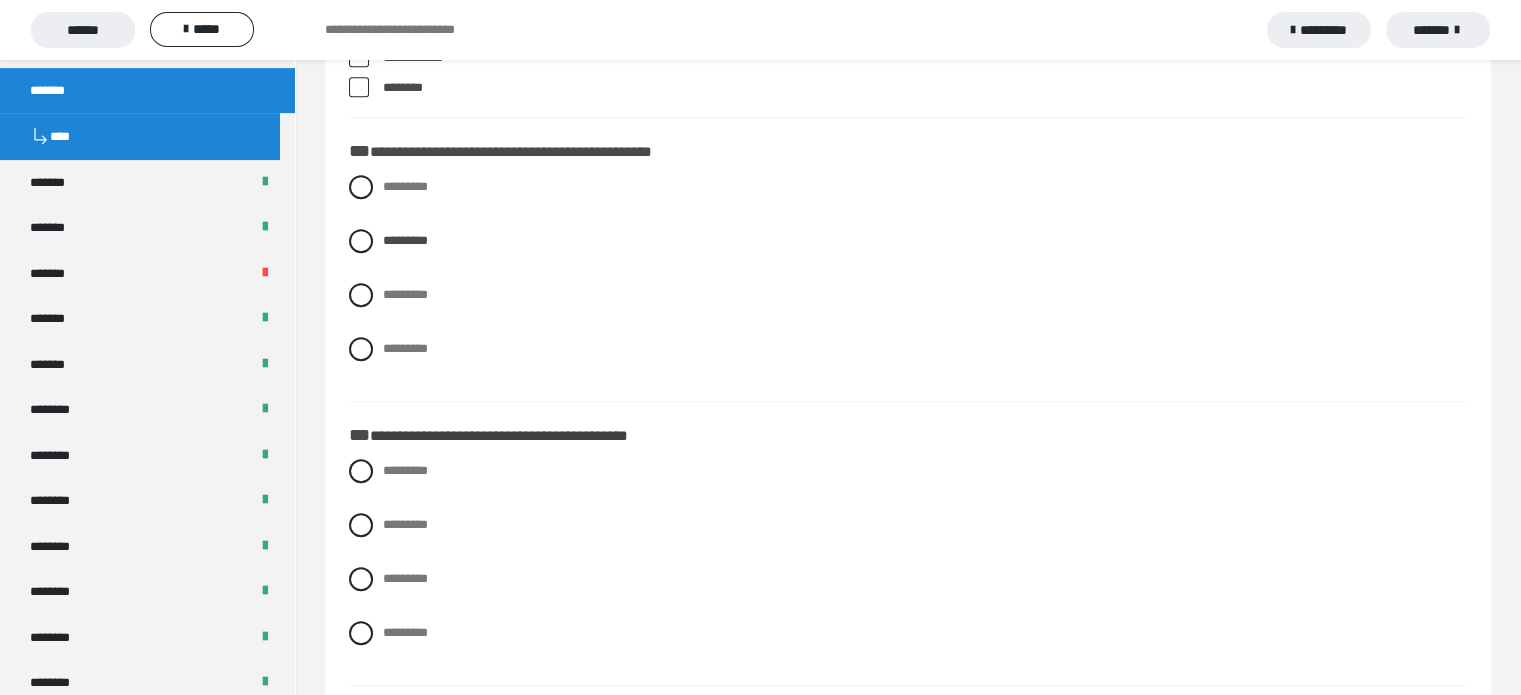 scroll, scrollTop: 1192, scrollLeft: 0, axis: vertical 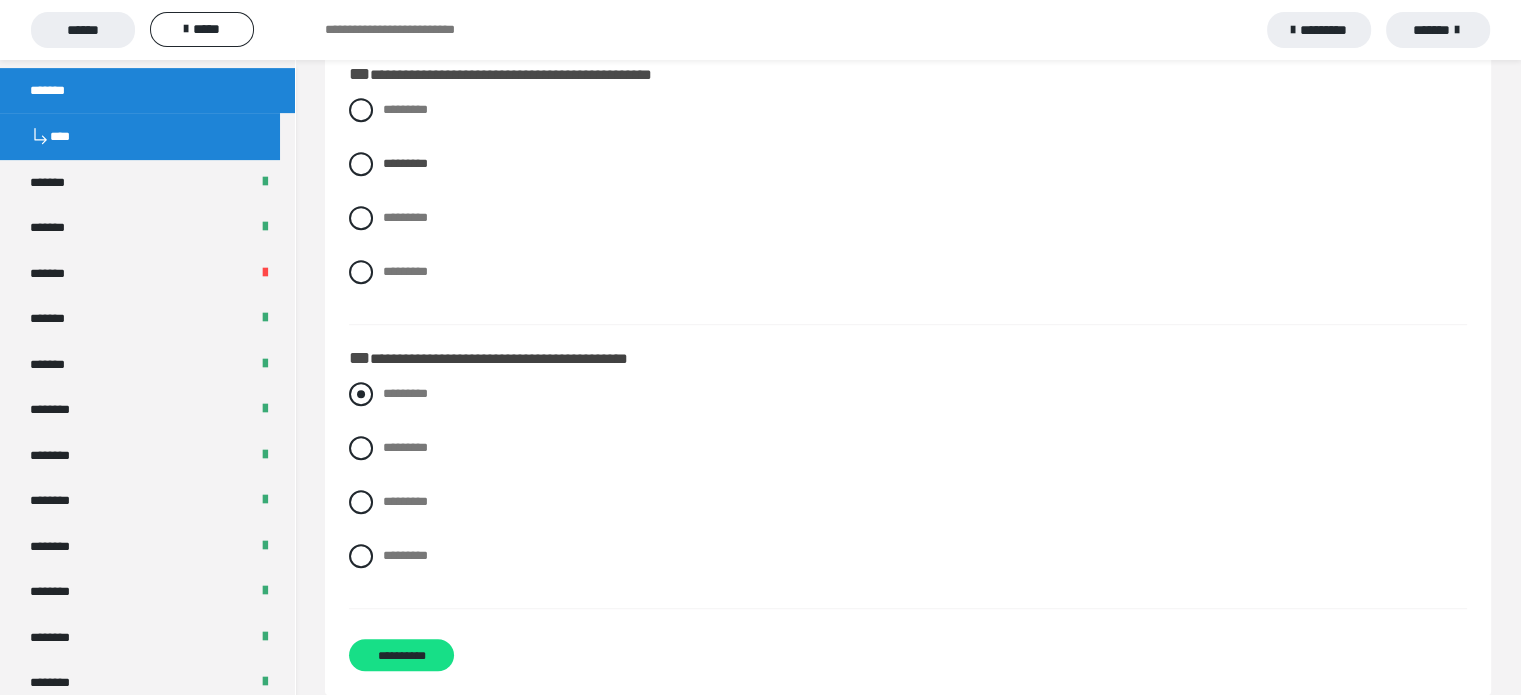 click on "*********" at bounding box center [908, 394] 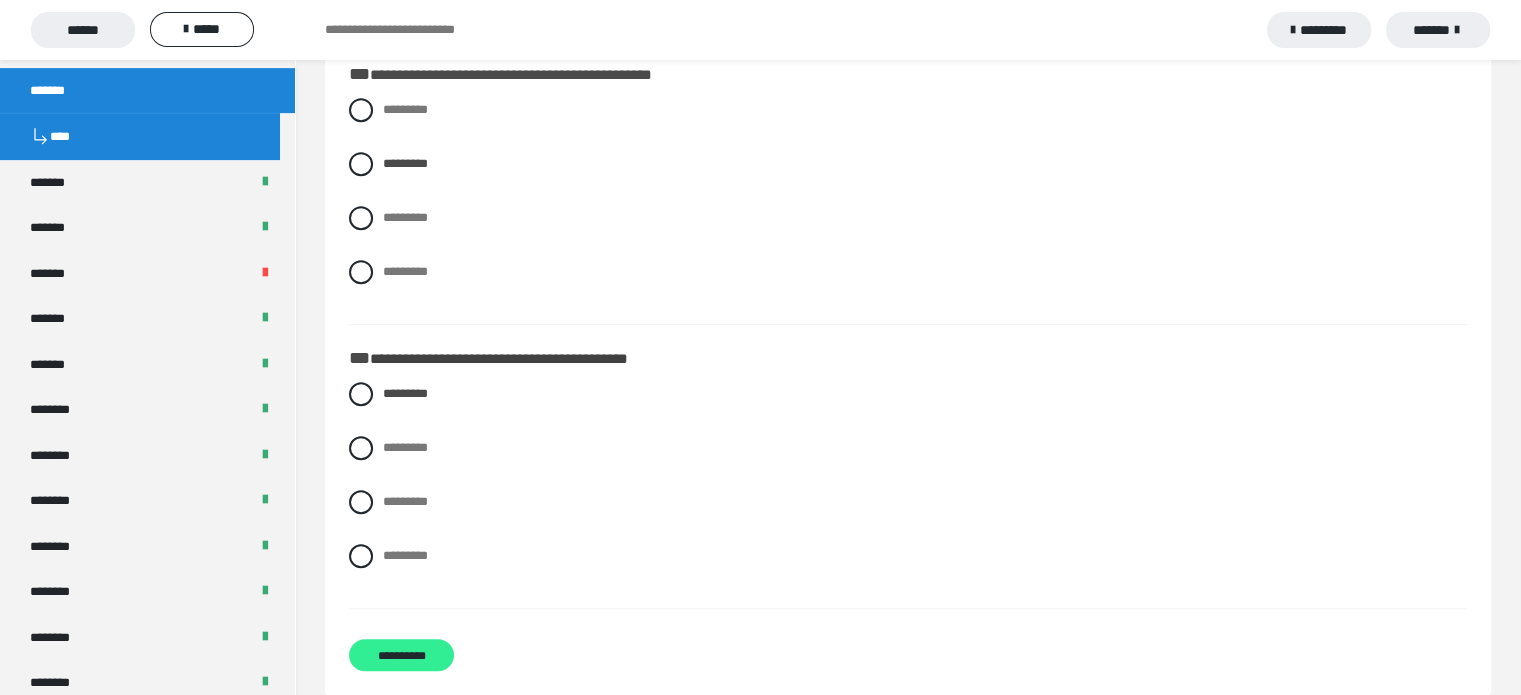 click on "**********" at bounding box center (401, 655) 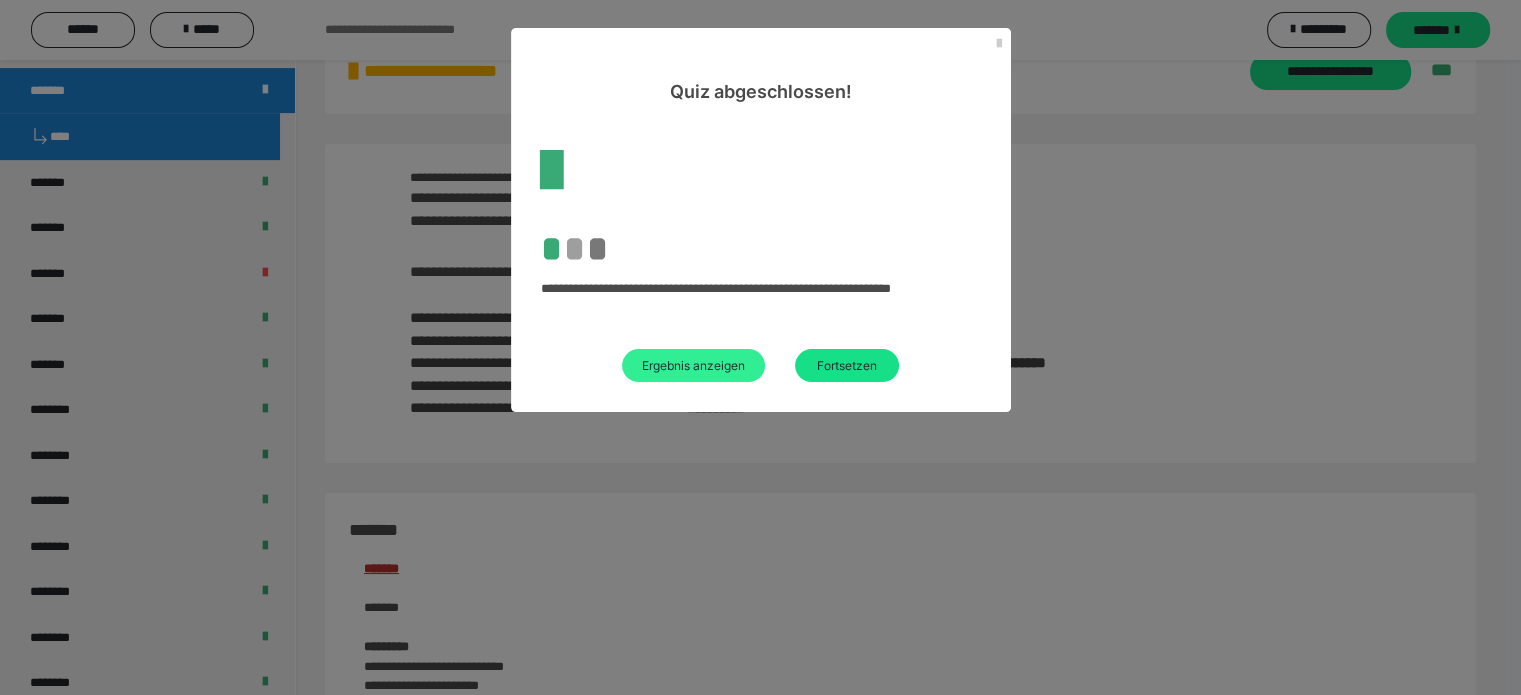 scroll, scrollTop: 1192, scrollLeft: 0, axis: vertical 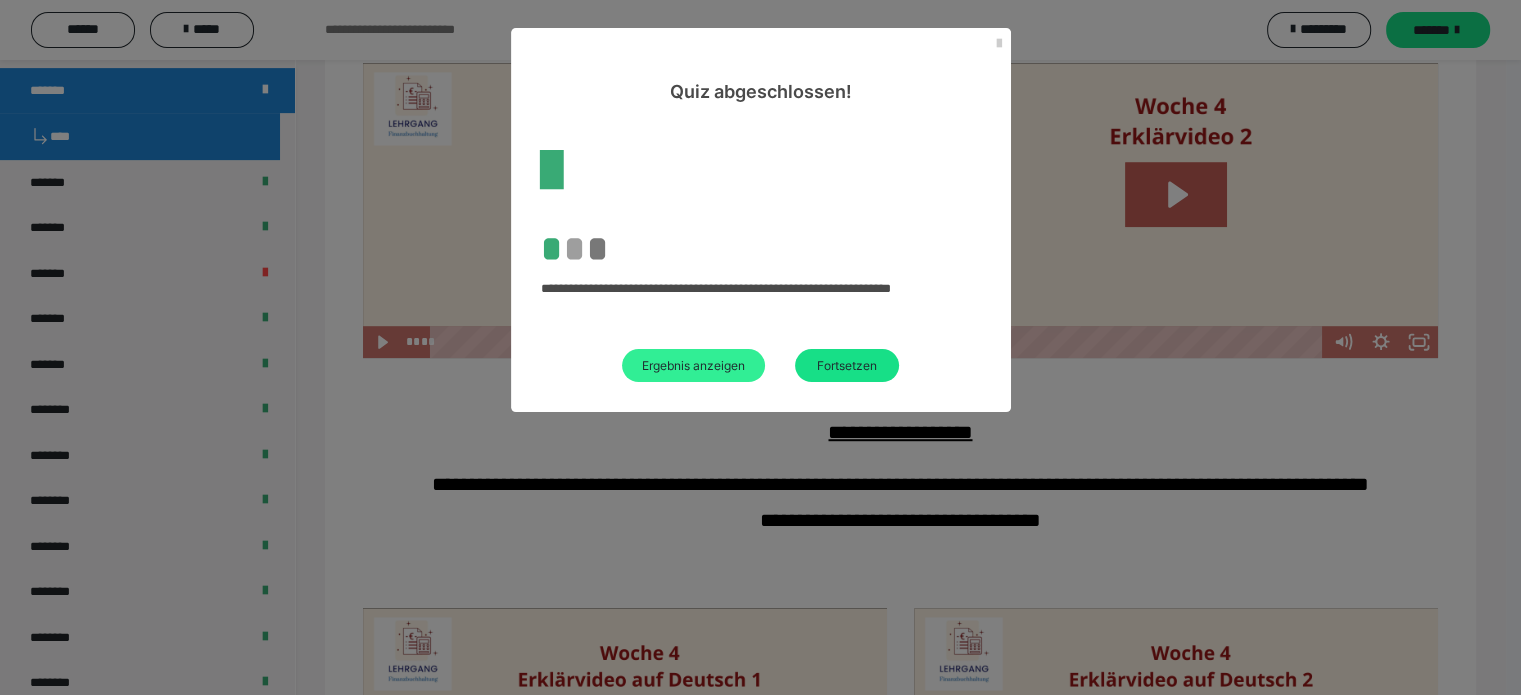 click on "Ergebnis anzeigen" at bounding box center (693, 365) 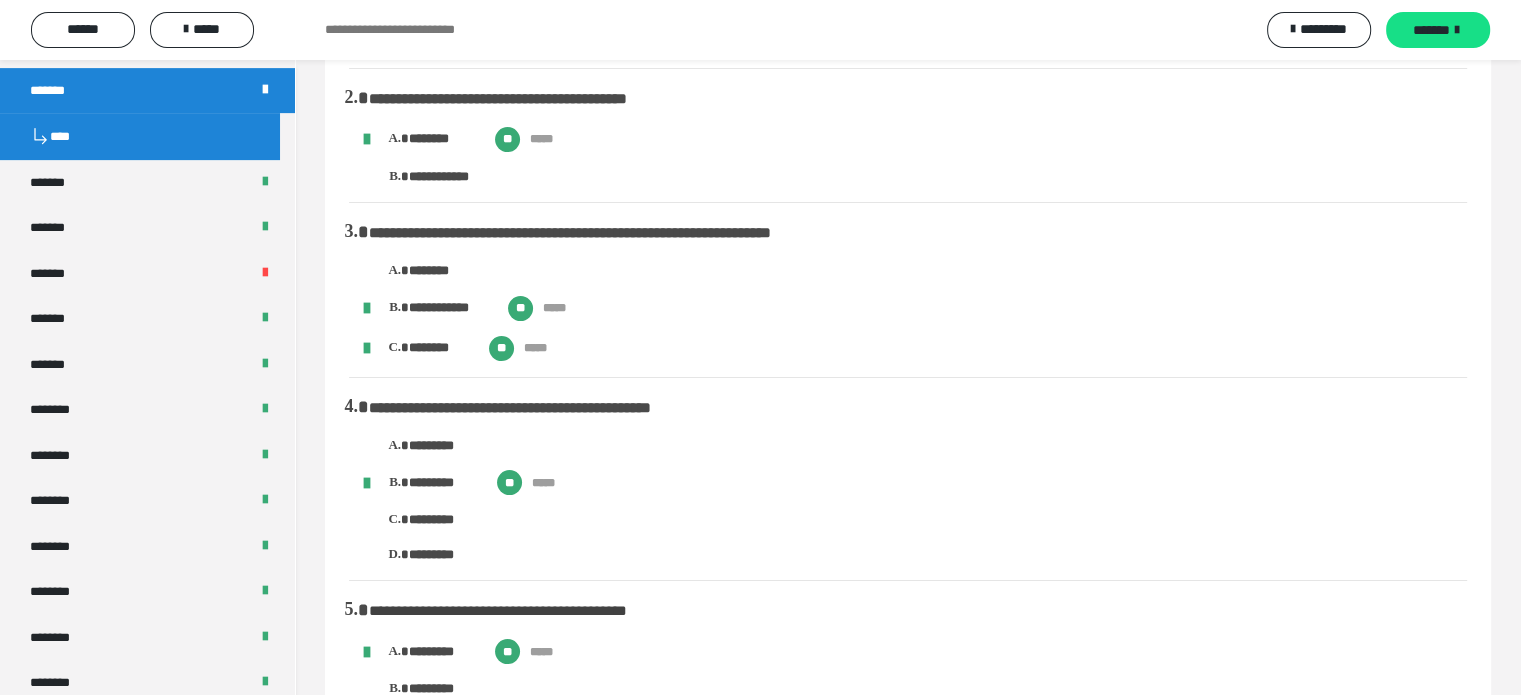 scroll, scrollTop: 0, scrollLeft: 0, axis: both 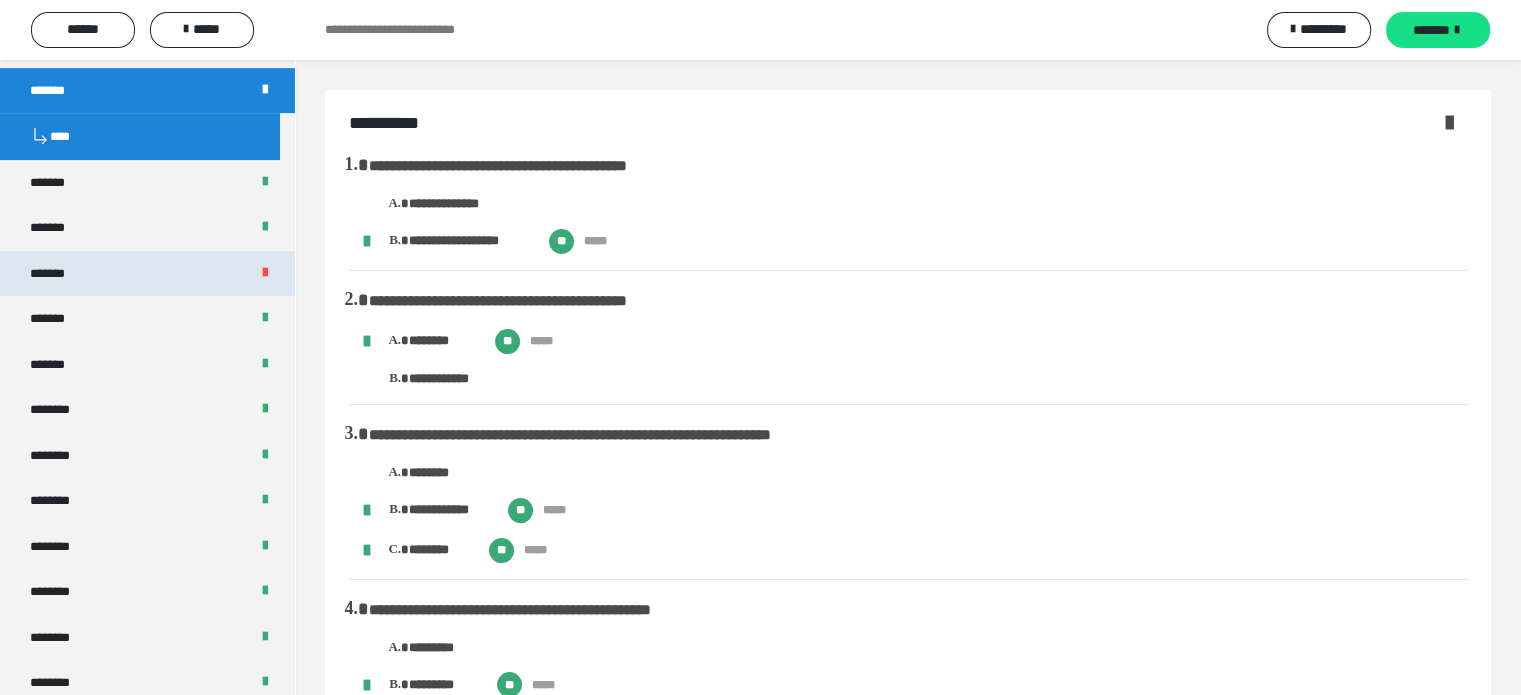 click on "*******" at bounding box center (147, 274) 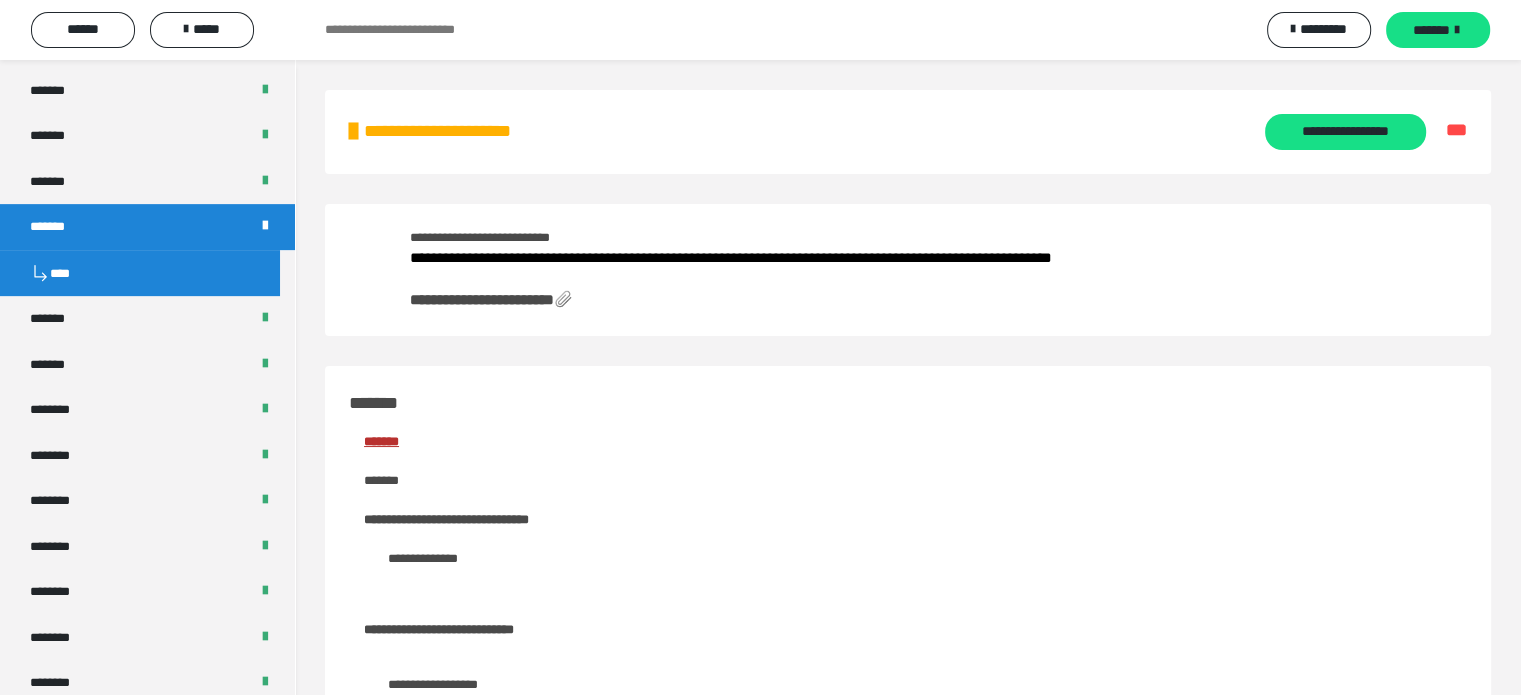 click on "**********" at bounding box center [491, 299] 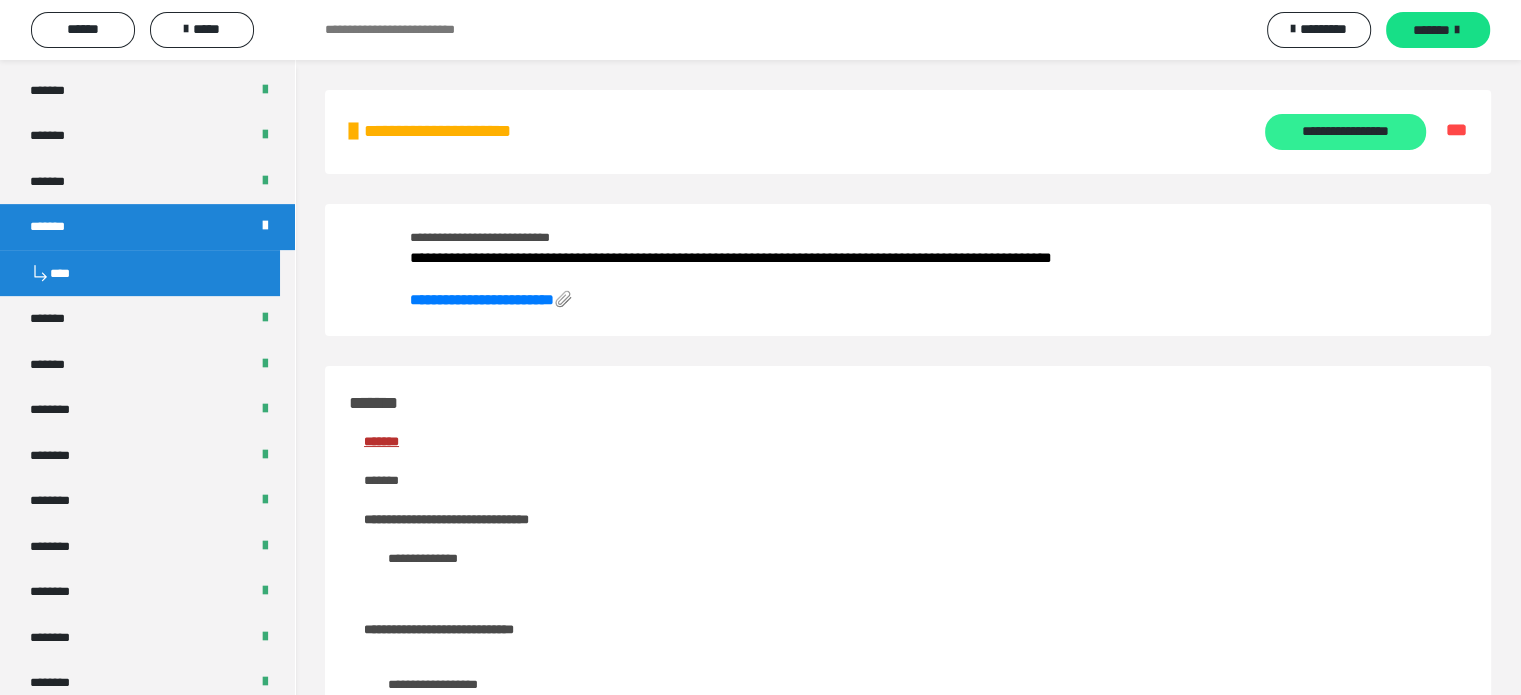 click on "**********" at bounding box center (1345, 132) 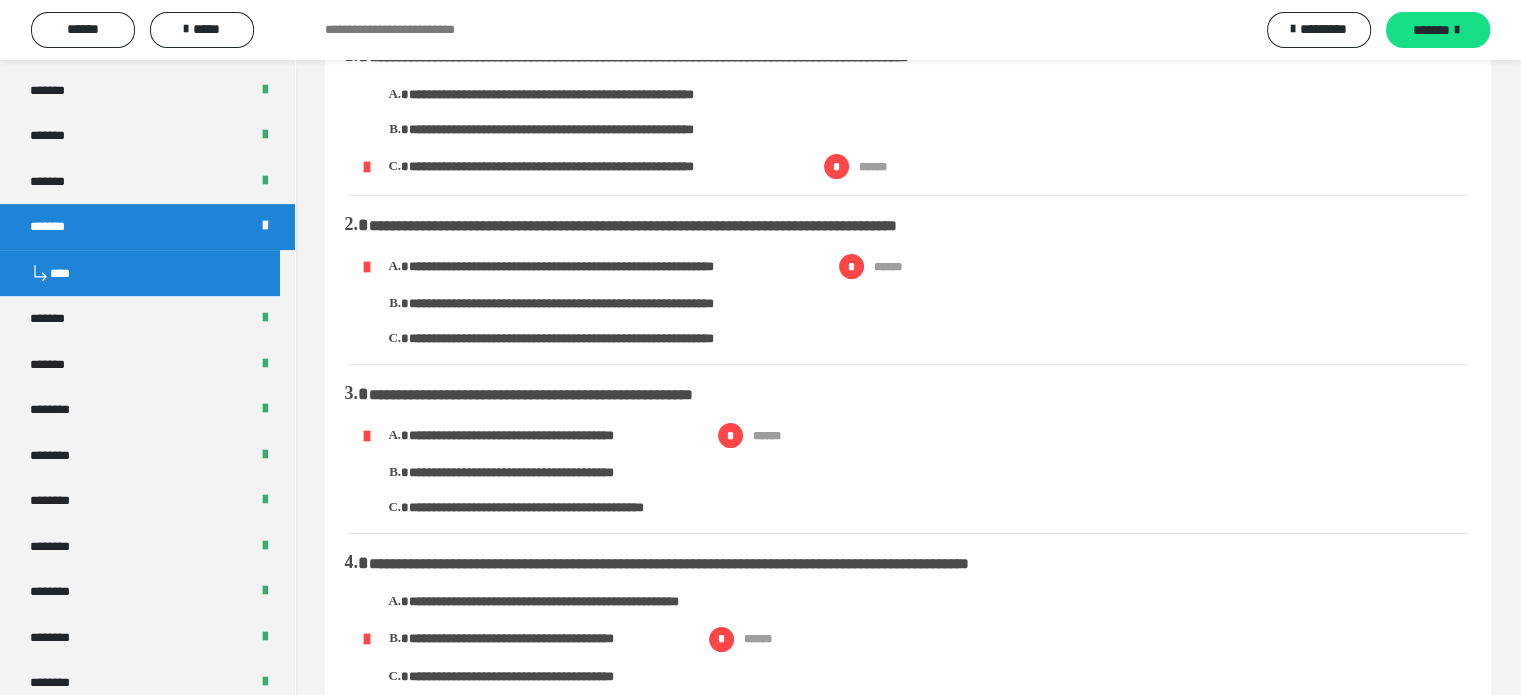 scroll, scrollTop: 66, scrollLeft: 0, axis: vertical 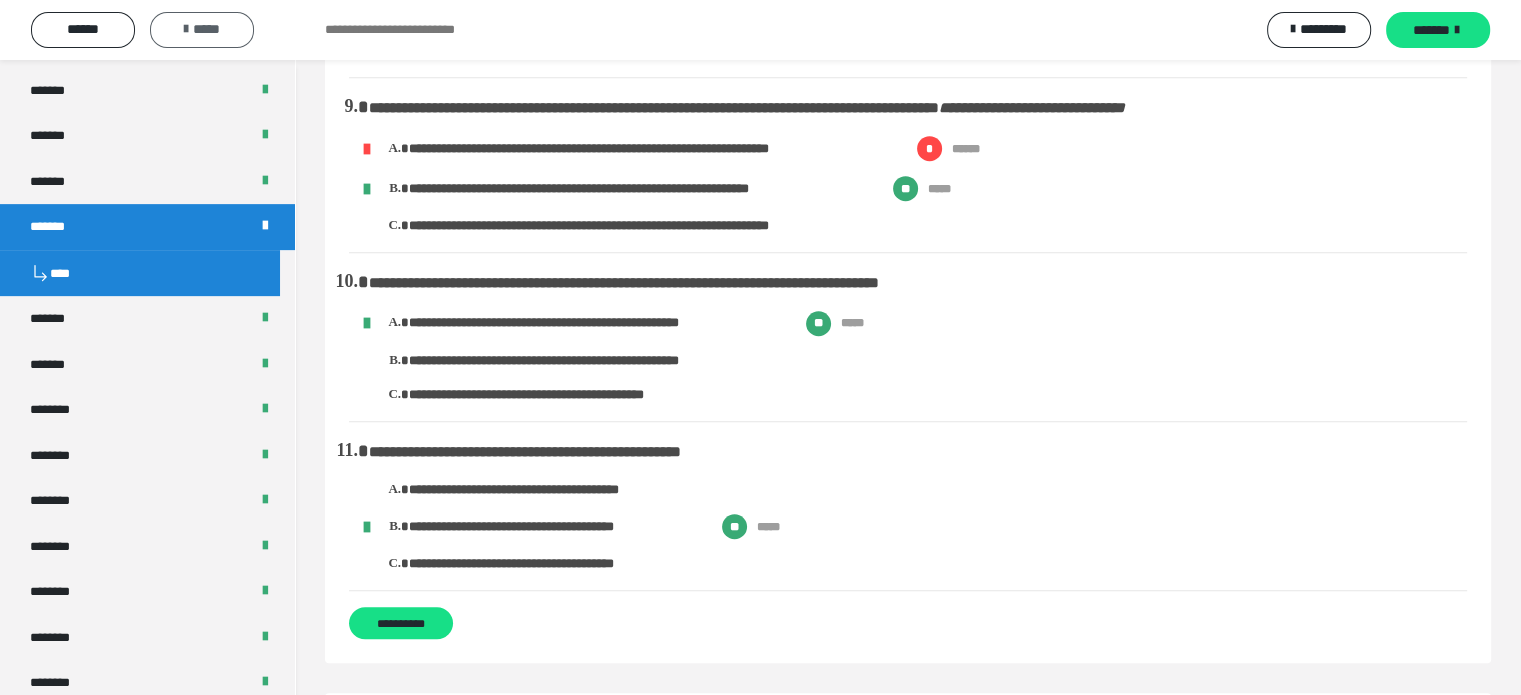 click on "*****" at bounding box center [202, 29] 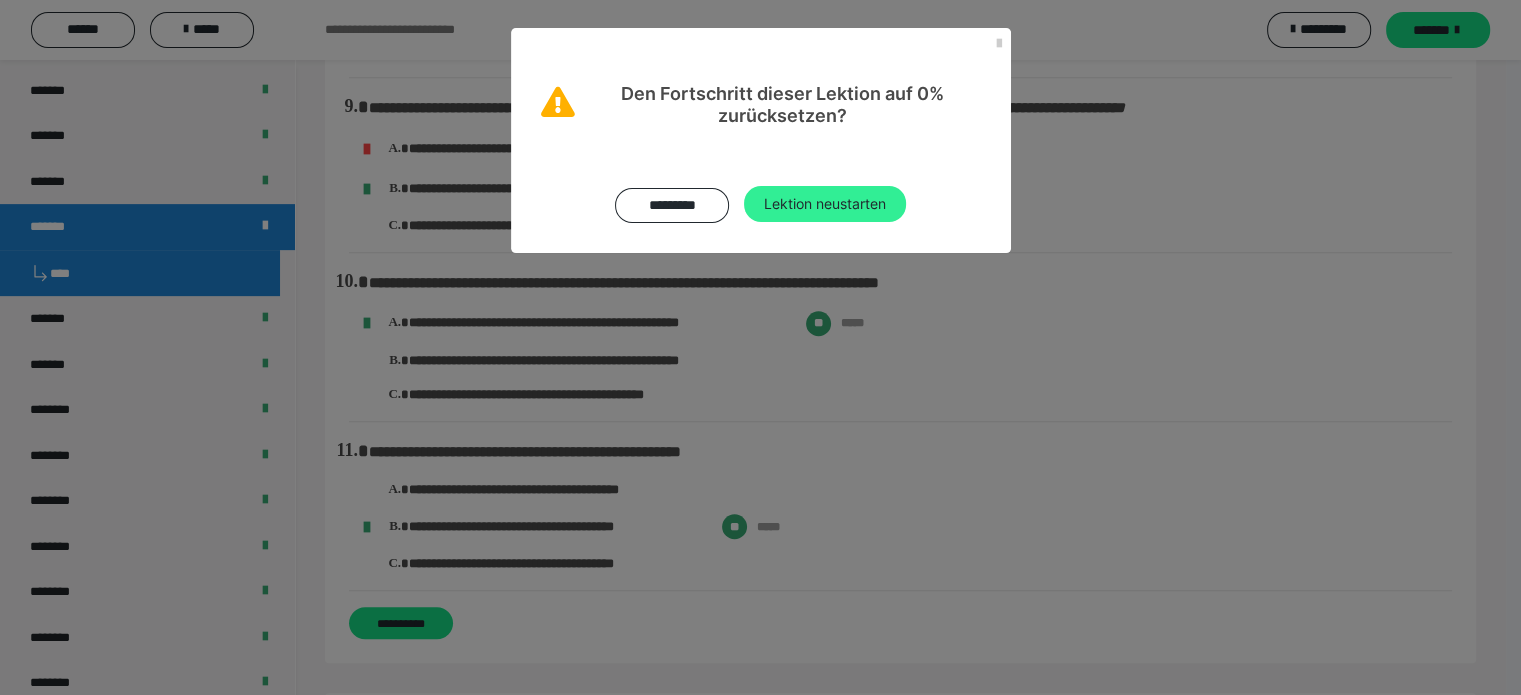 click on "Lektion neustarten" at bounding box center (825, 204) 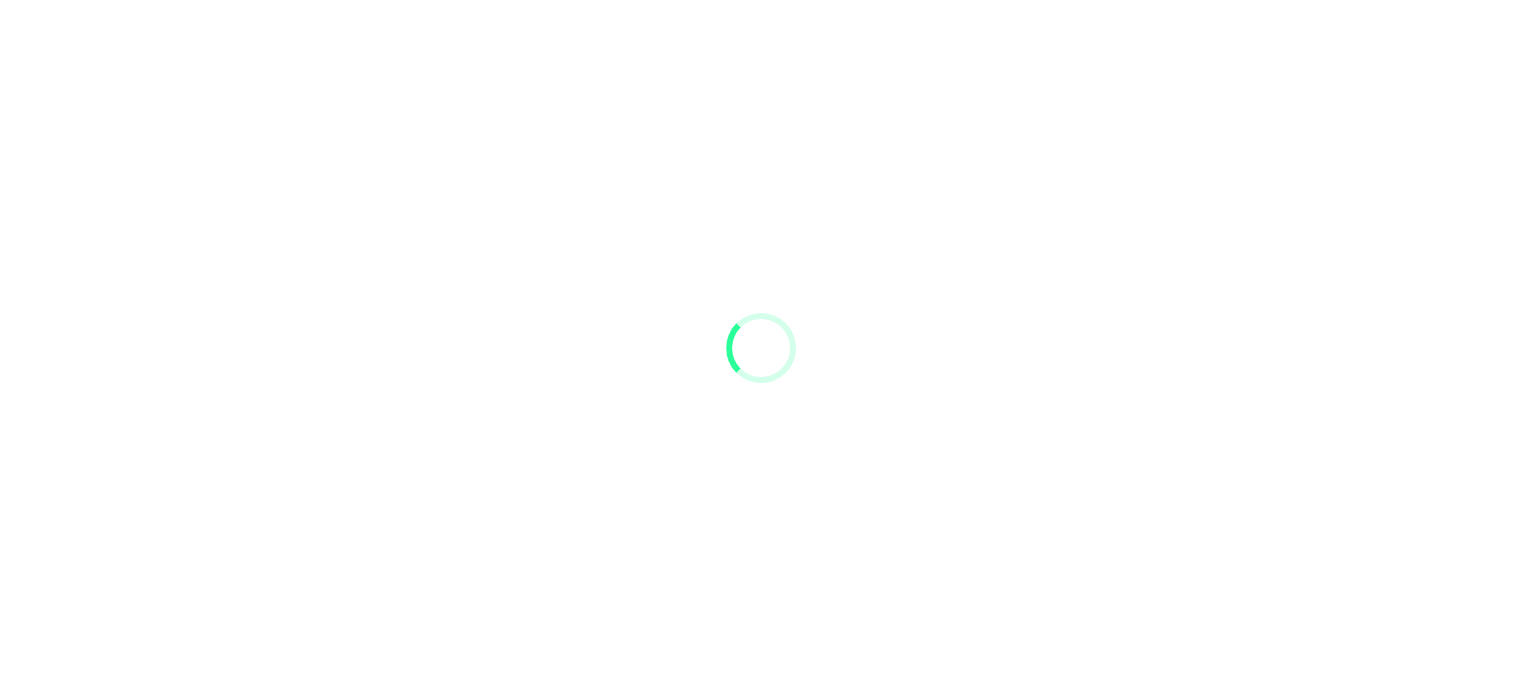 scroll, scrollTop: 0, scrollLeft: 0, axis: both 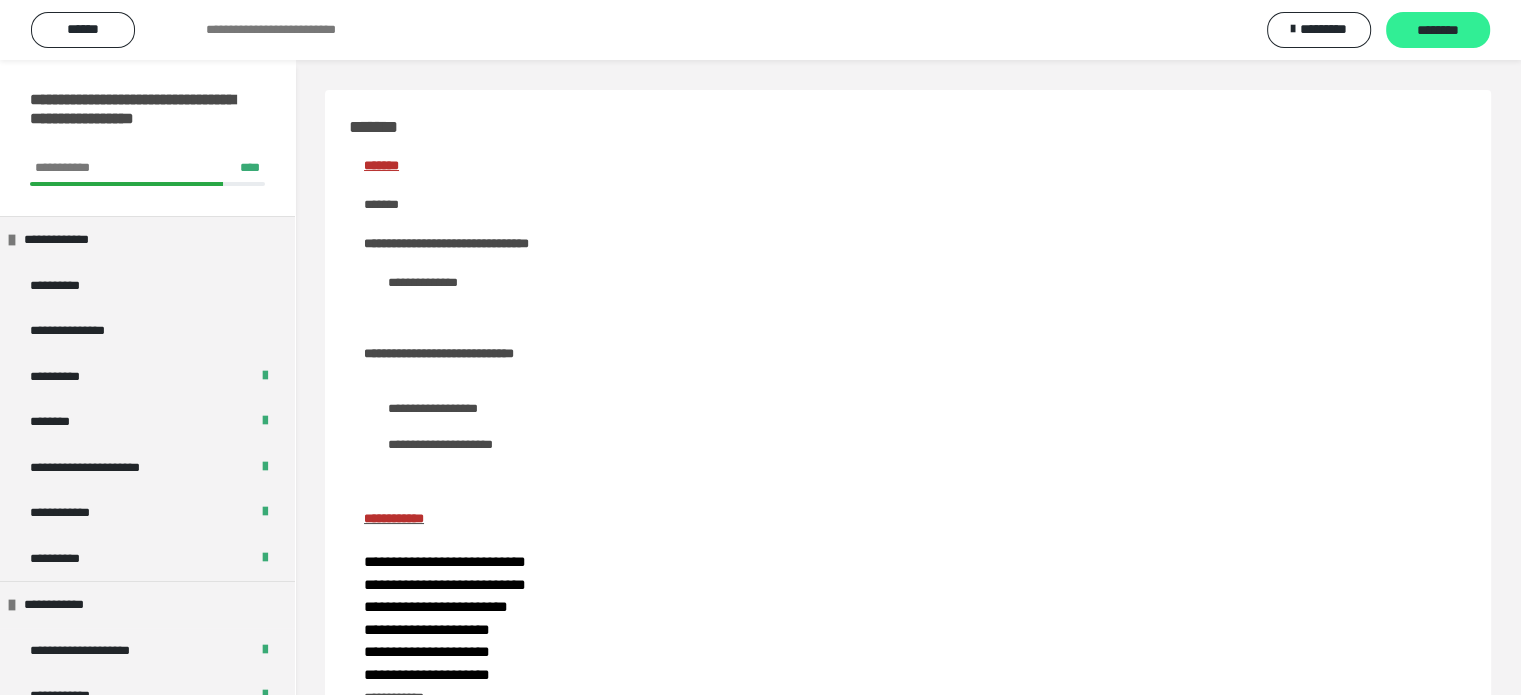 click on "********" at bounding box center [1438, 31] 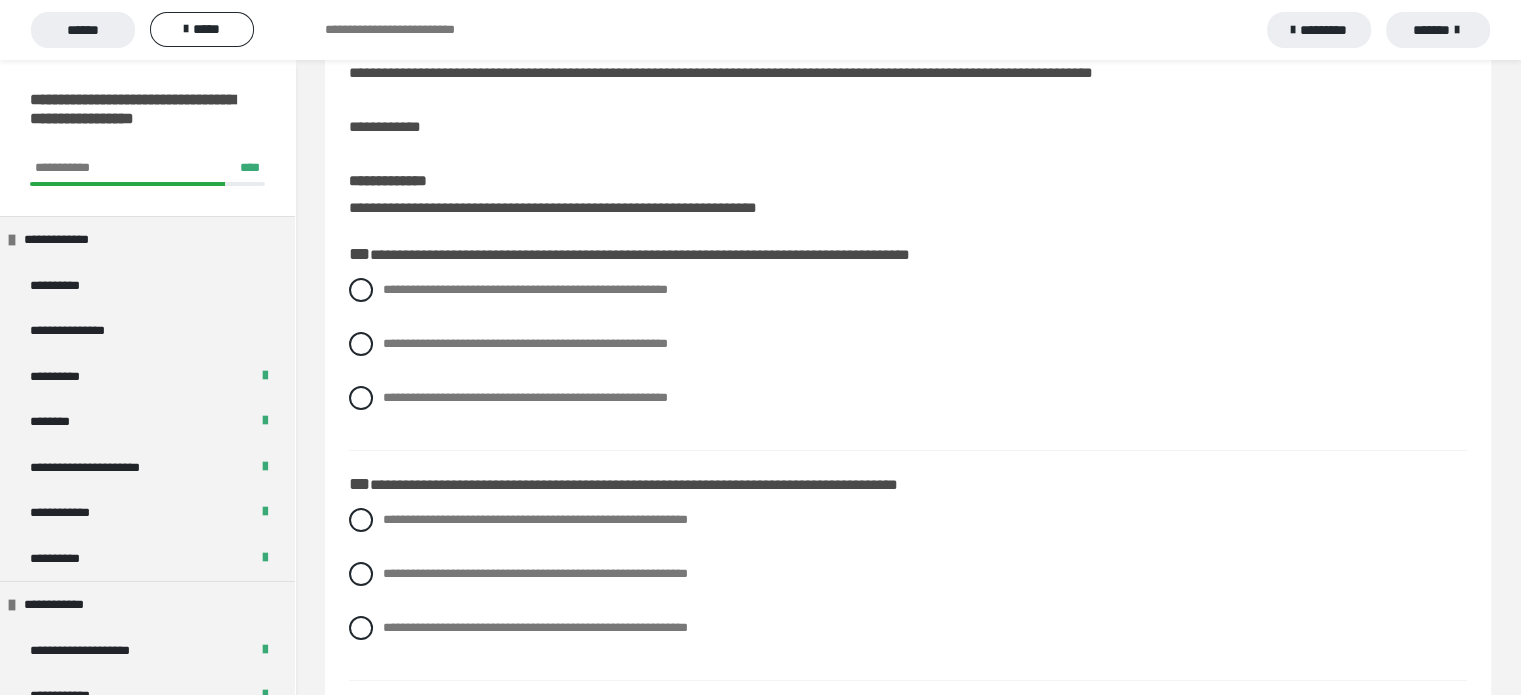 scroll, scrollTop: 146, scrollLeft: 0, axis: vertical 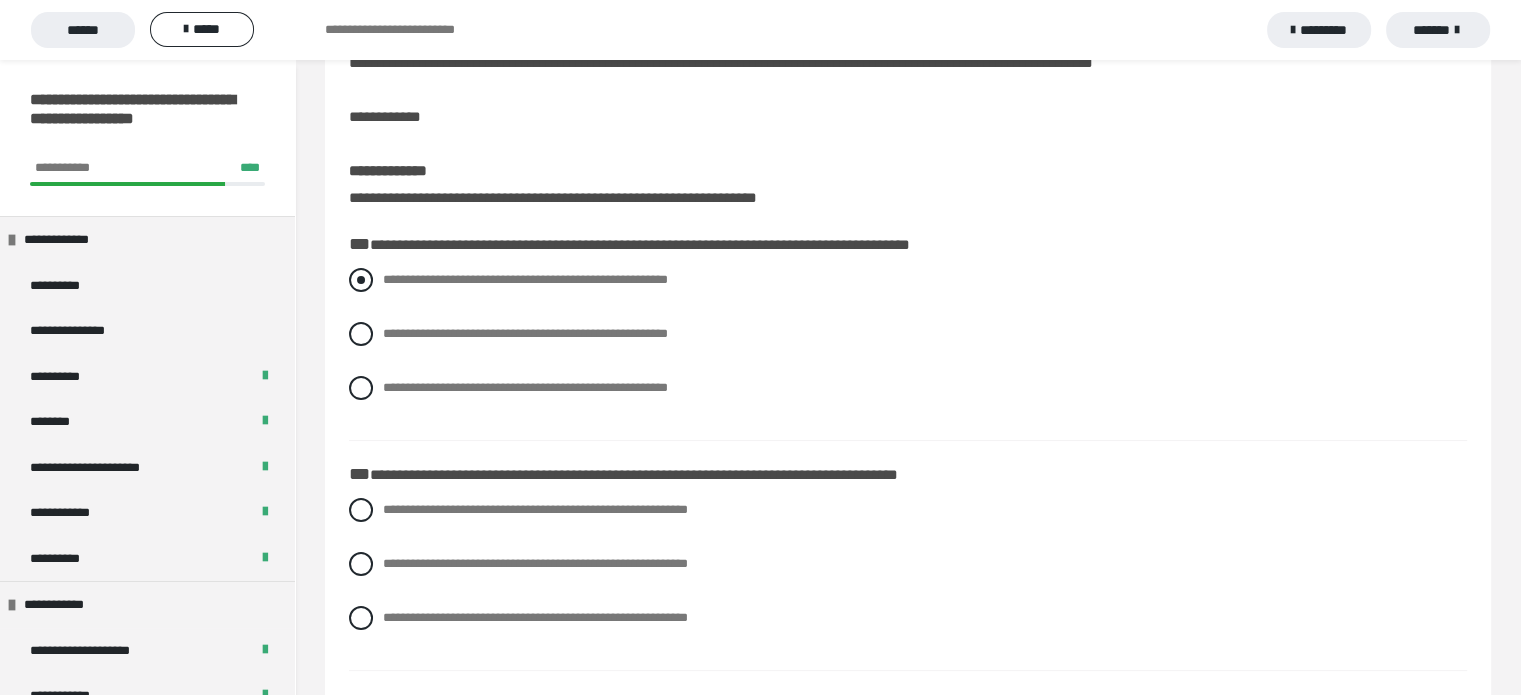click on "**********" at bounding box center [908, 280] 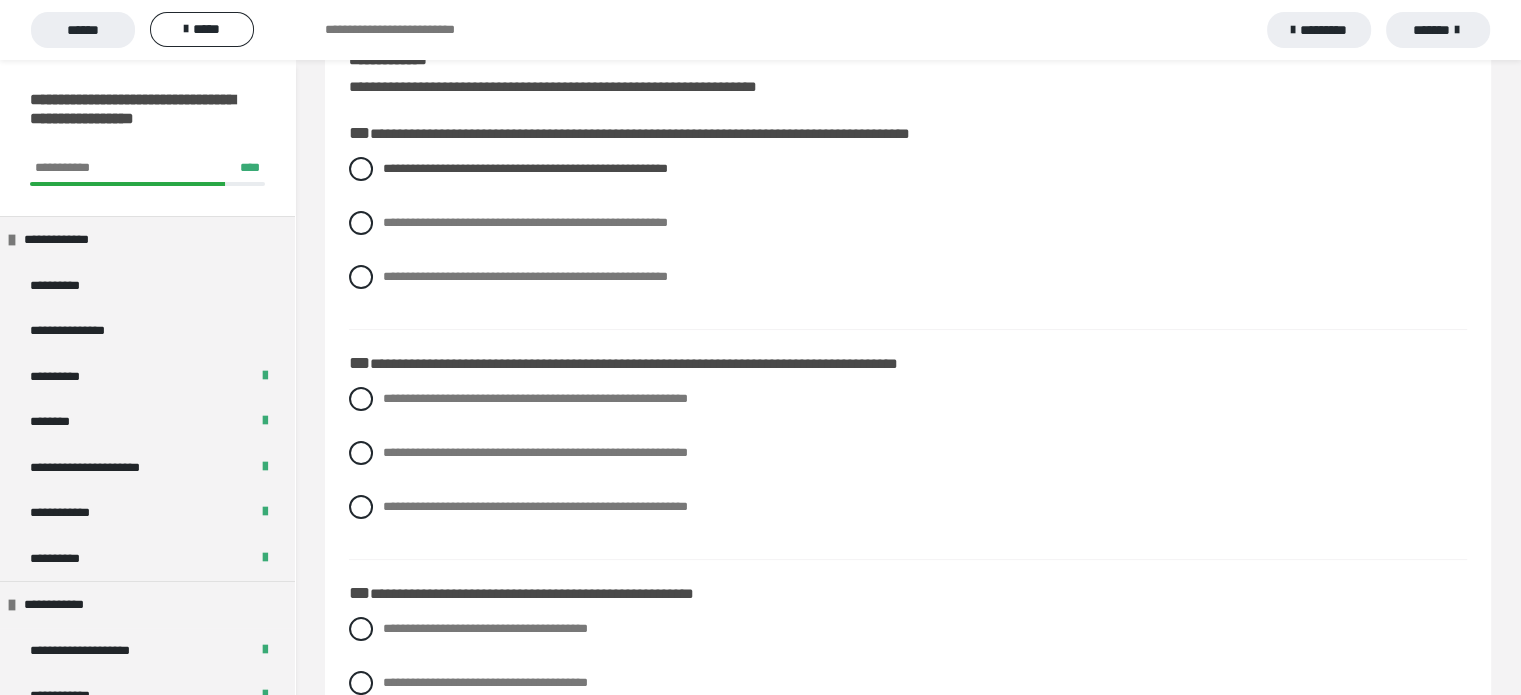 scroll, scrollTop: 261, scrollLeft: 0, axis: vertical 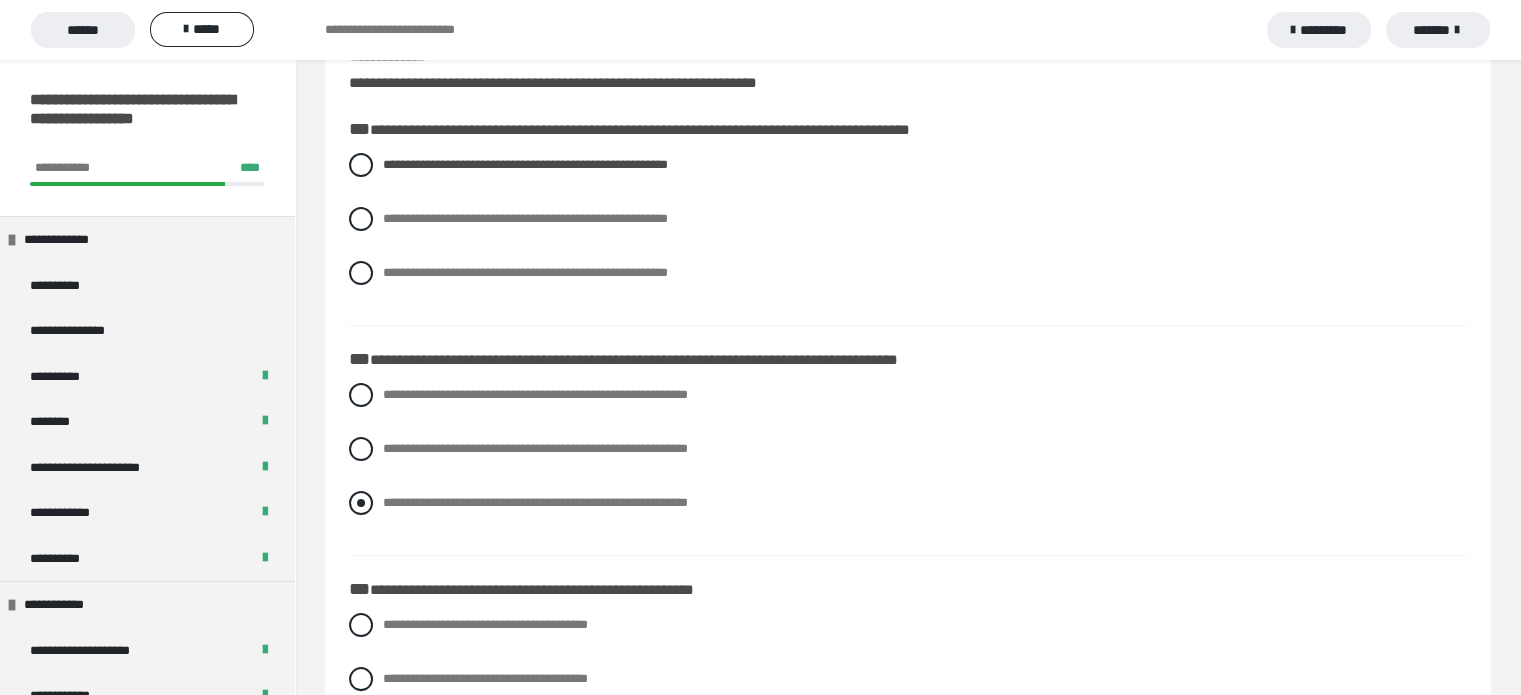 click on "**********" at bounding box center [908, 503] 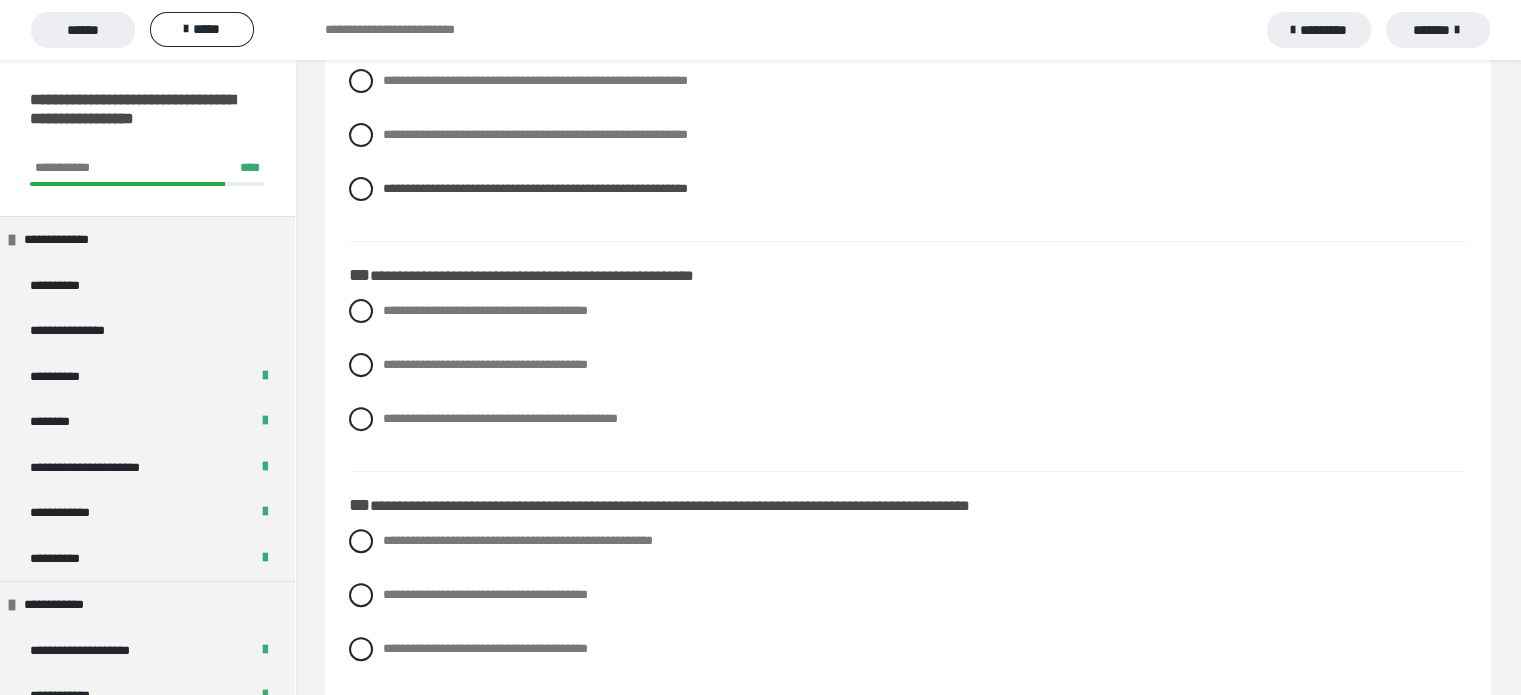 scroll, scrollTop: 579, scrollLeft: 0, axis: vertical 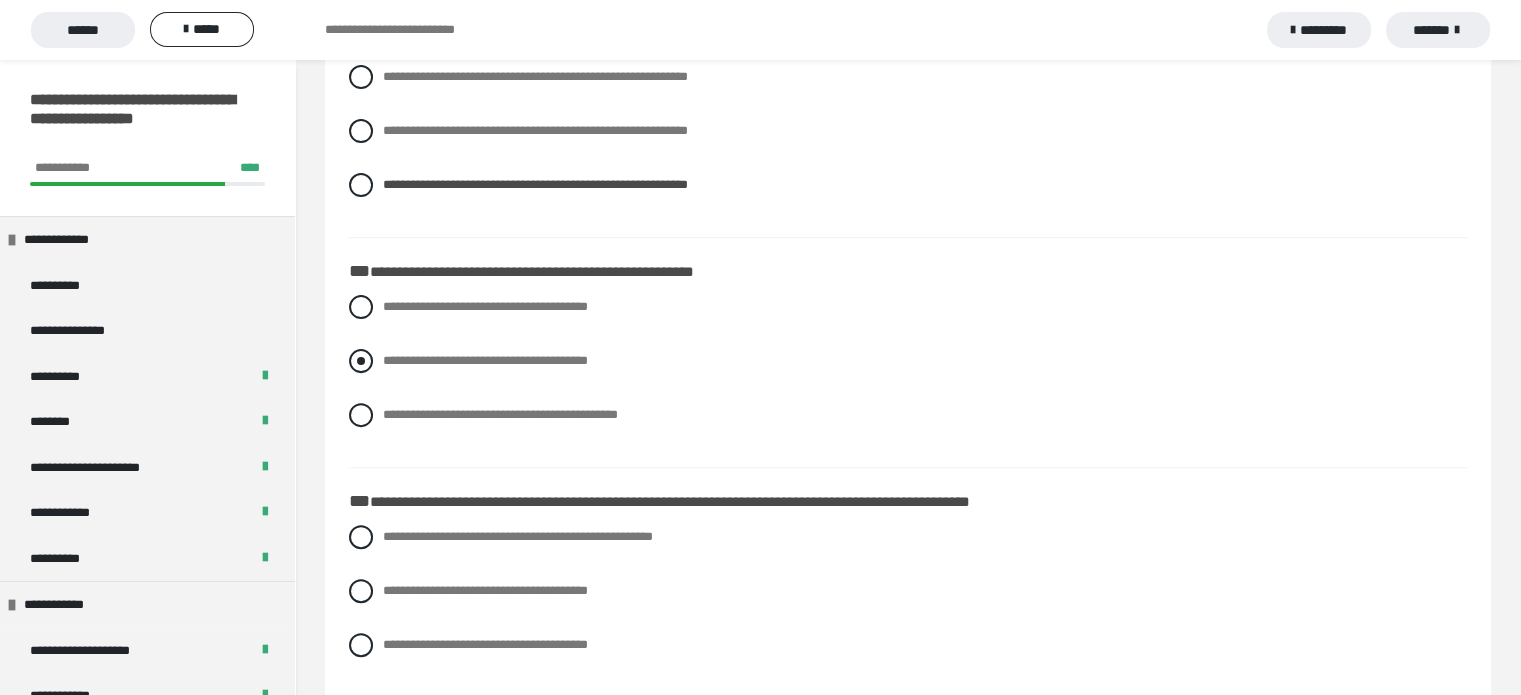 click at bounding box center [361, 361] 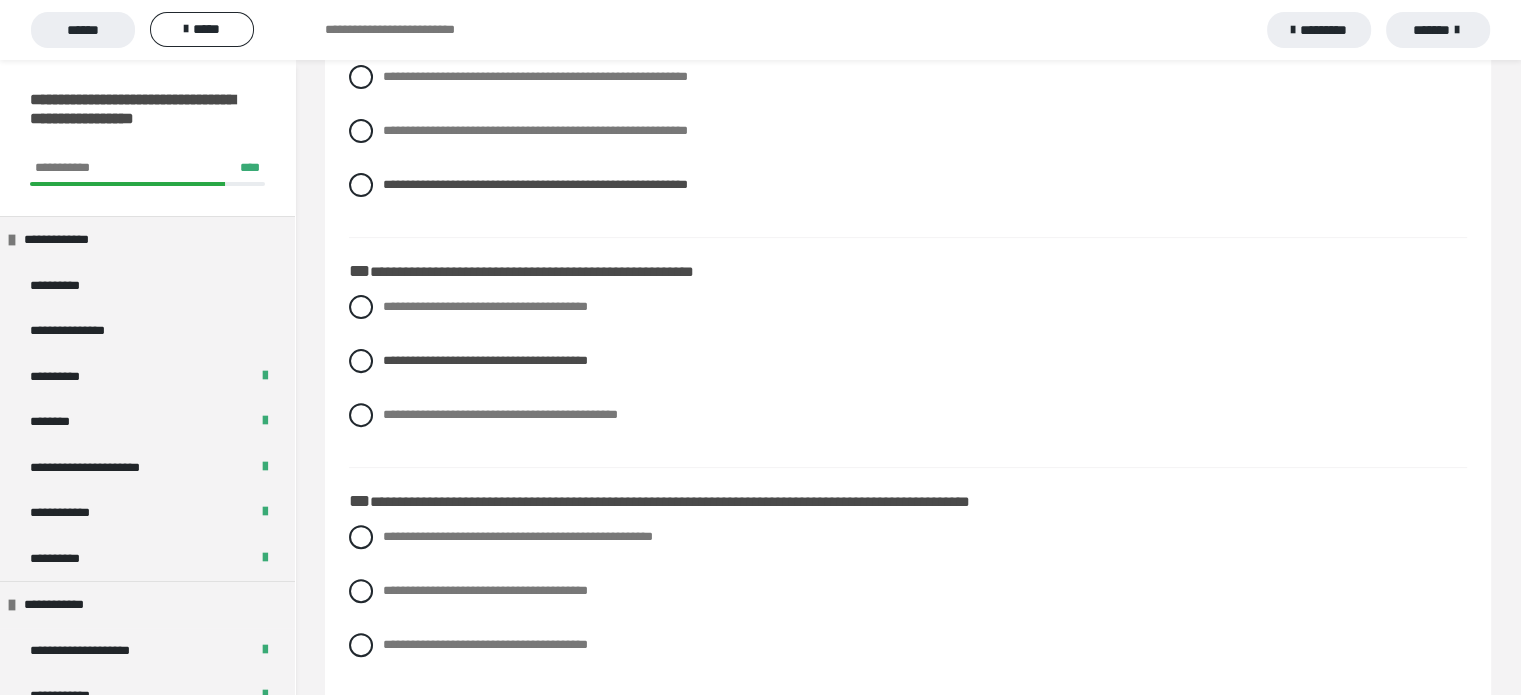 drag, startPoint x: 1514, startPoint y: 251, endPoint x: 1514, endPoint y: 275, distance: 24 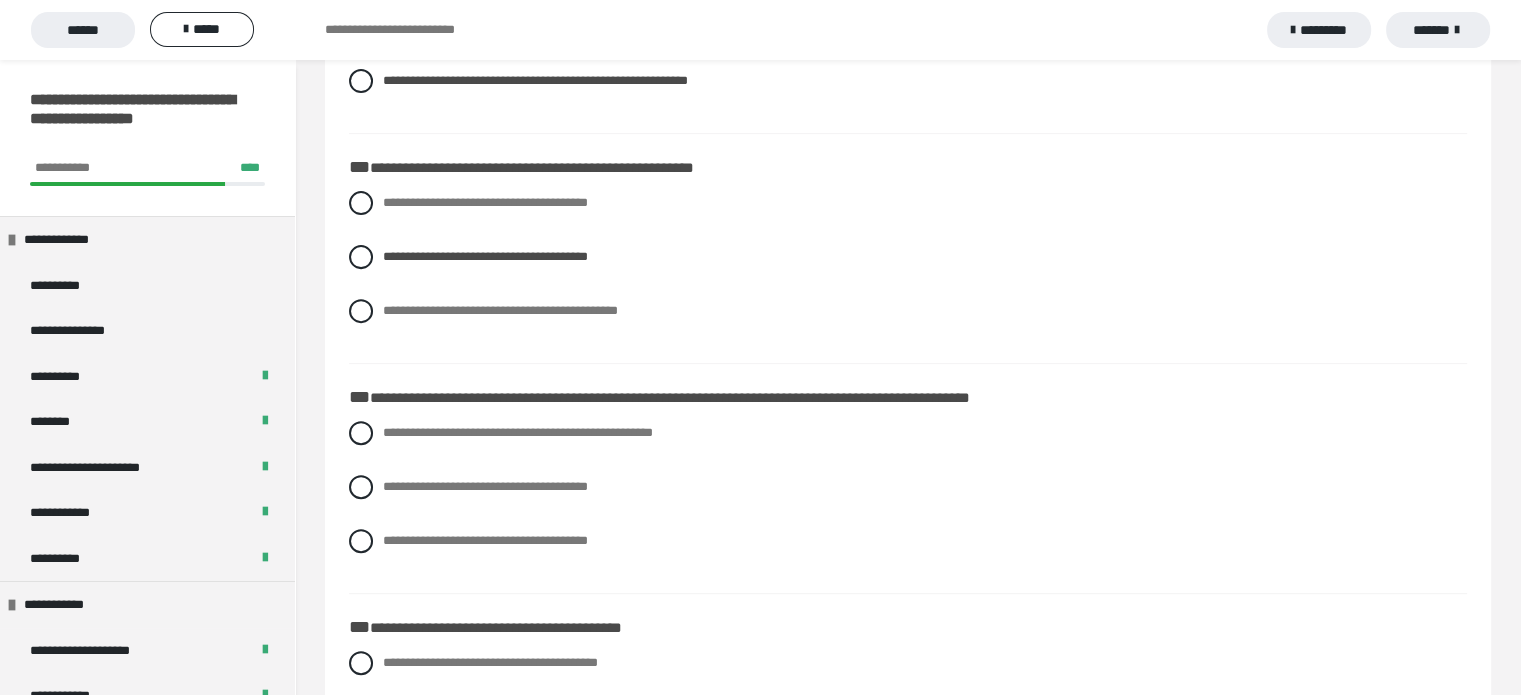 scroll, scrollTop: 697, scrollLeft: 0, axis: vertical 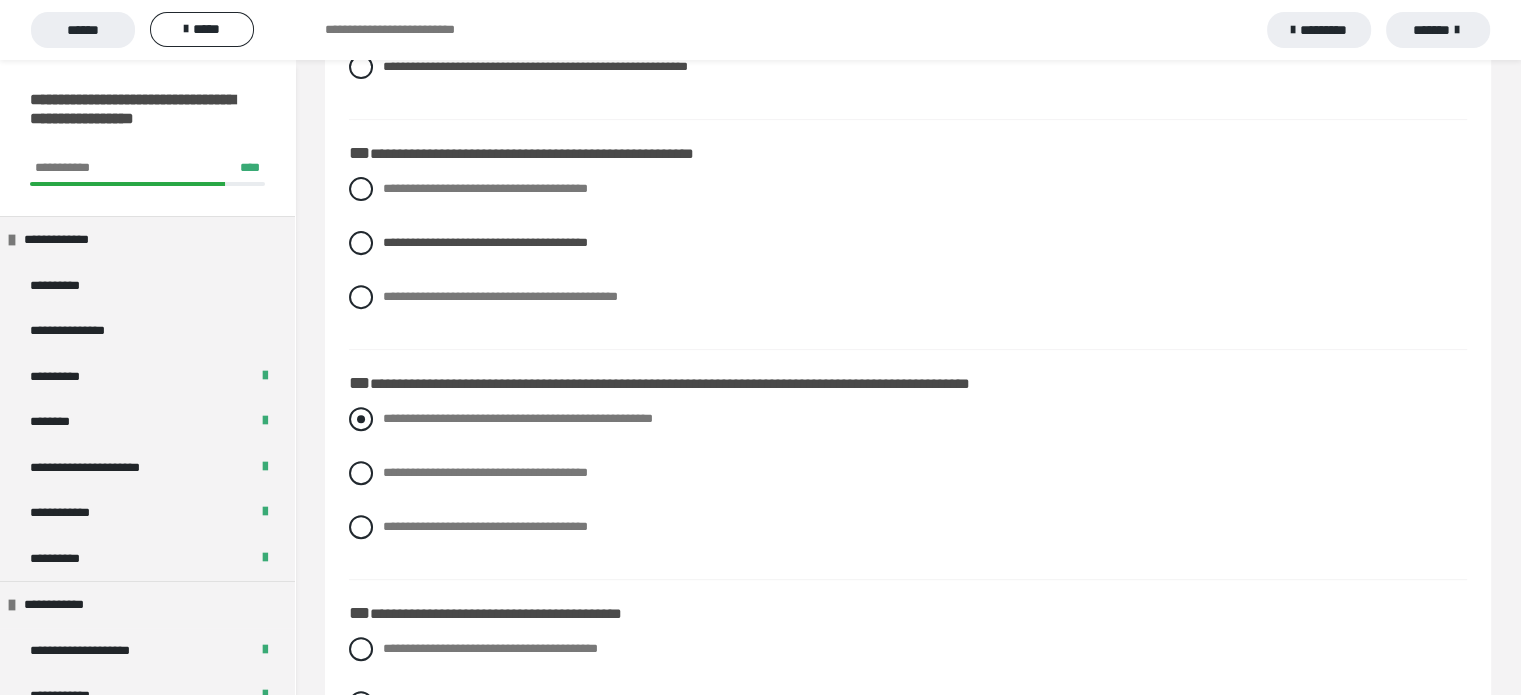 click on "**********" at bounding box center (518, 418) 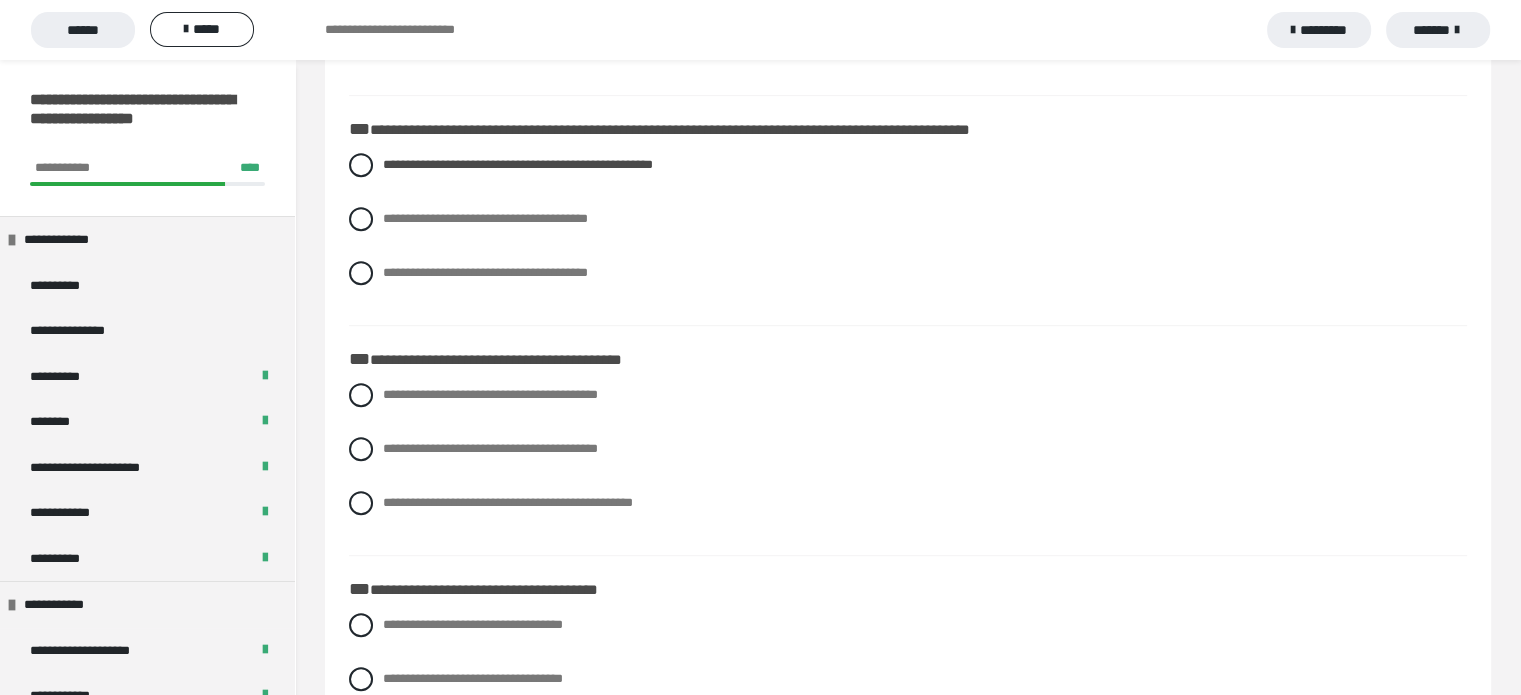 scroll, scrollTop: 961, scrollLeft: 0, axis: vertical 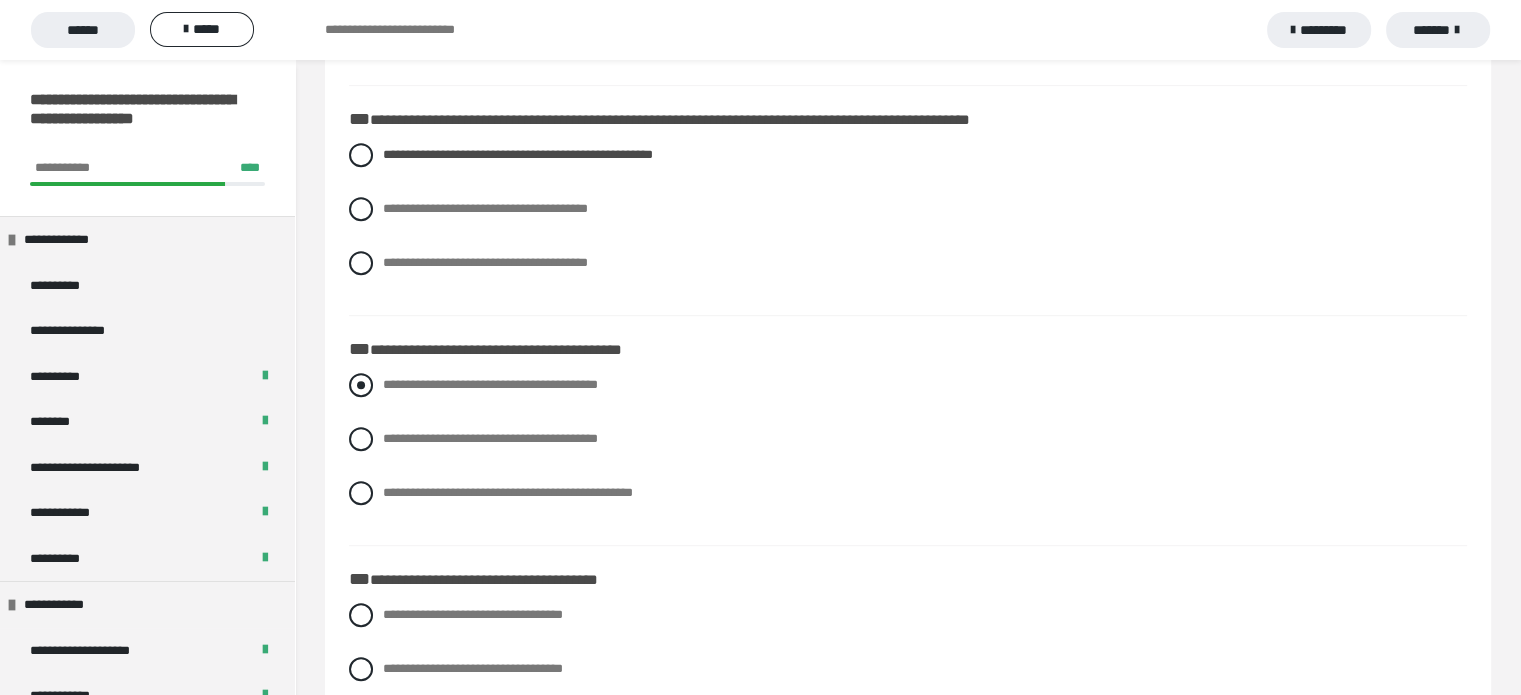 click at bounding box center (361, 385) 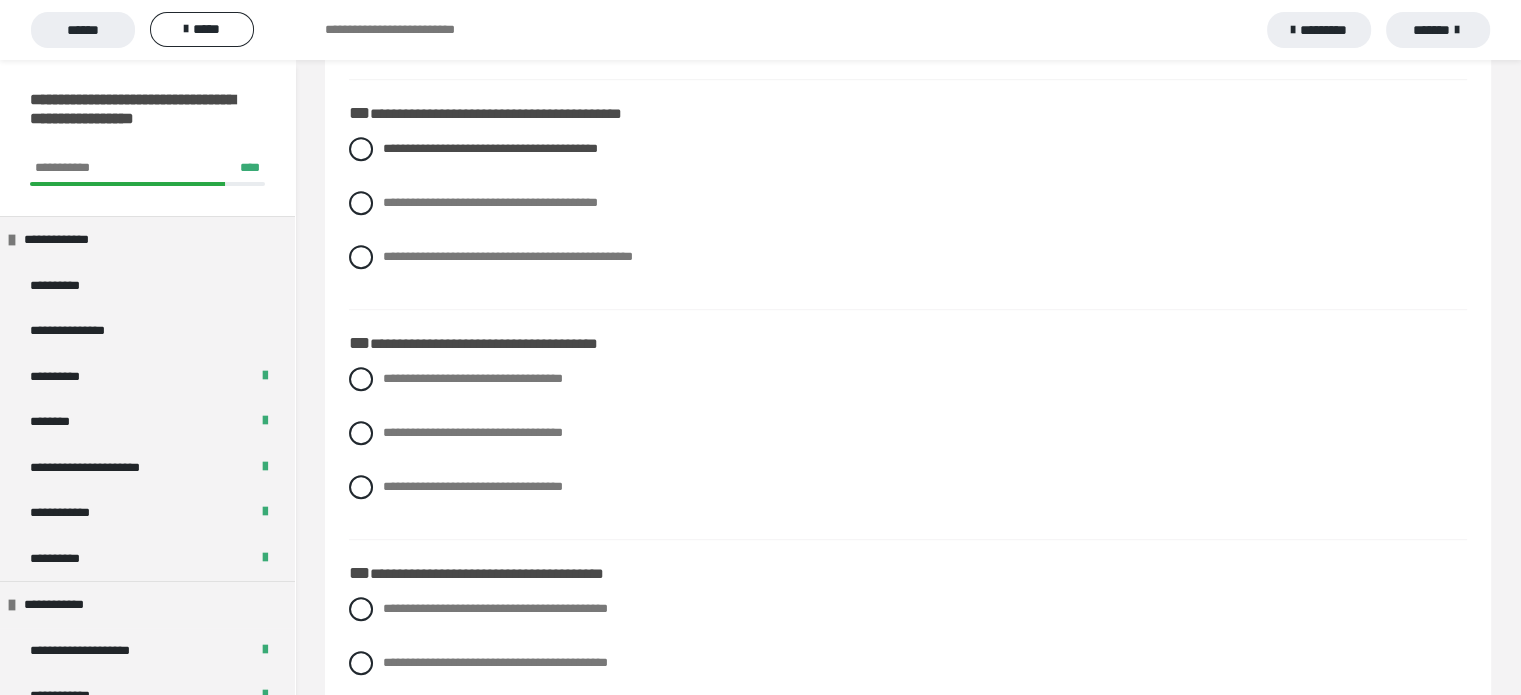 scroll, scrollTop: 1204, scrollLeft: 0, axis: vertical 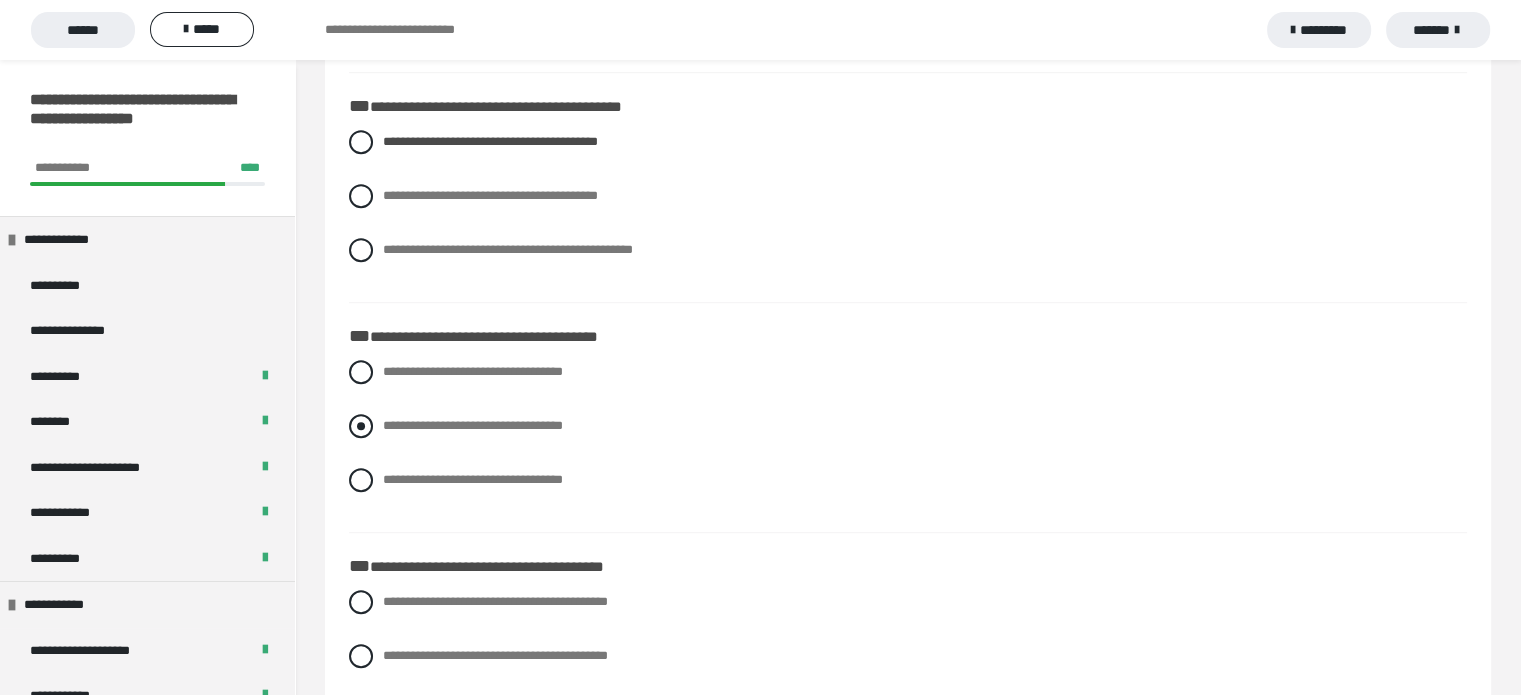 click at bounding box center [361, 426] 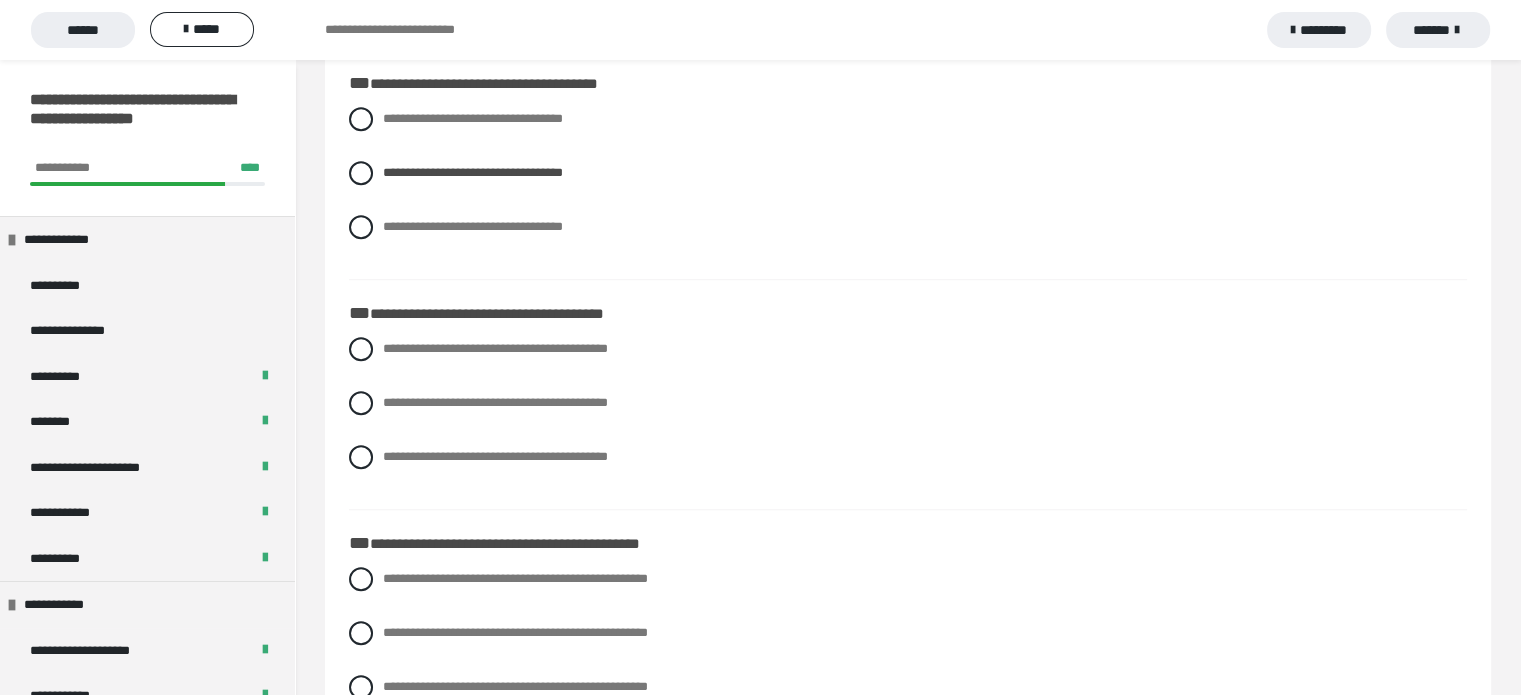 scroll, scrollTop: 1479, scrollLeft: 0, axis: vertical 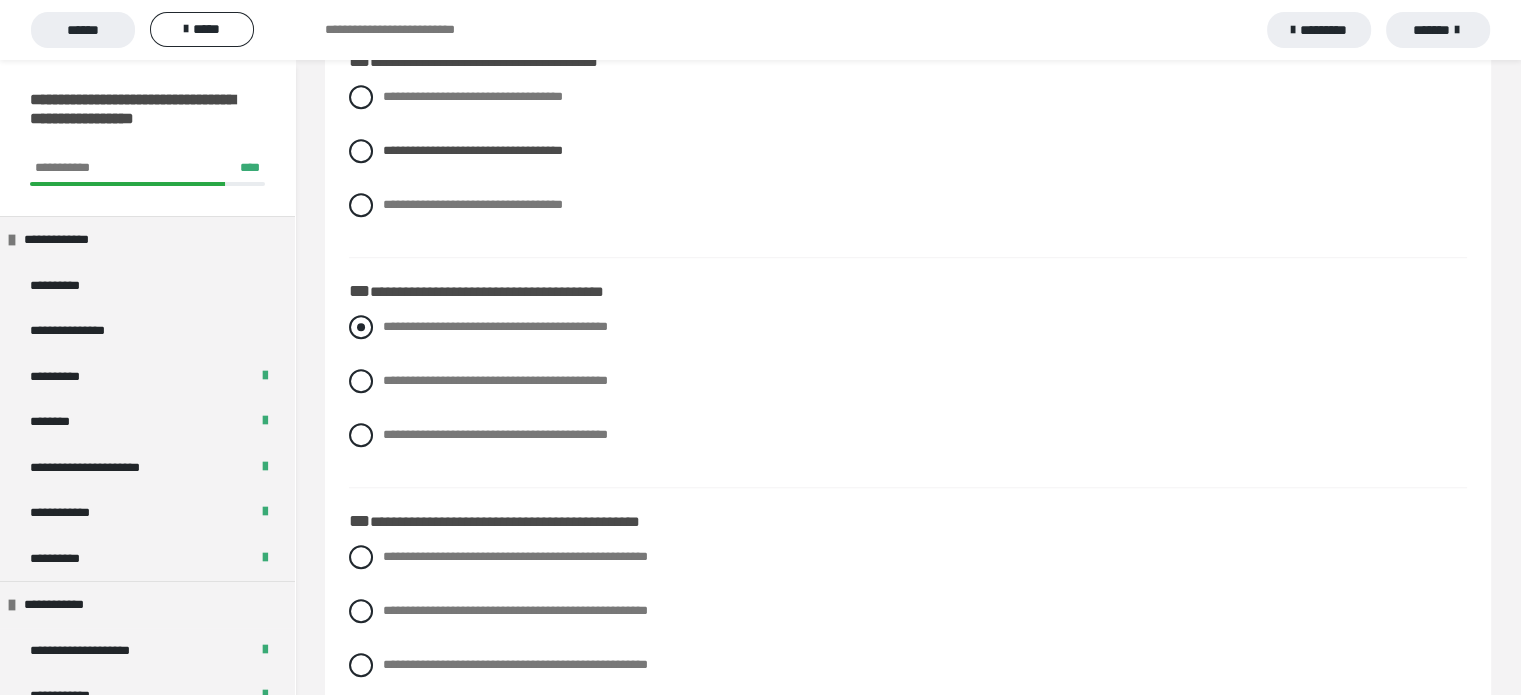 click at bounding box center (361, 327) 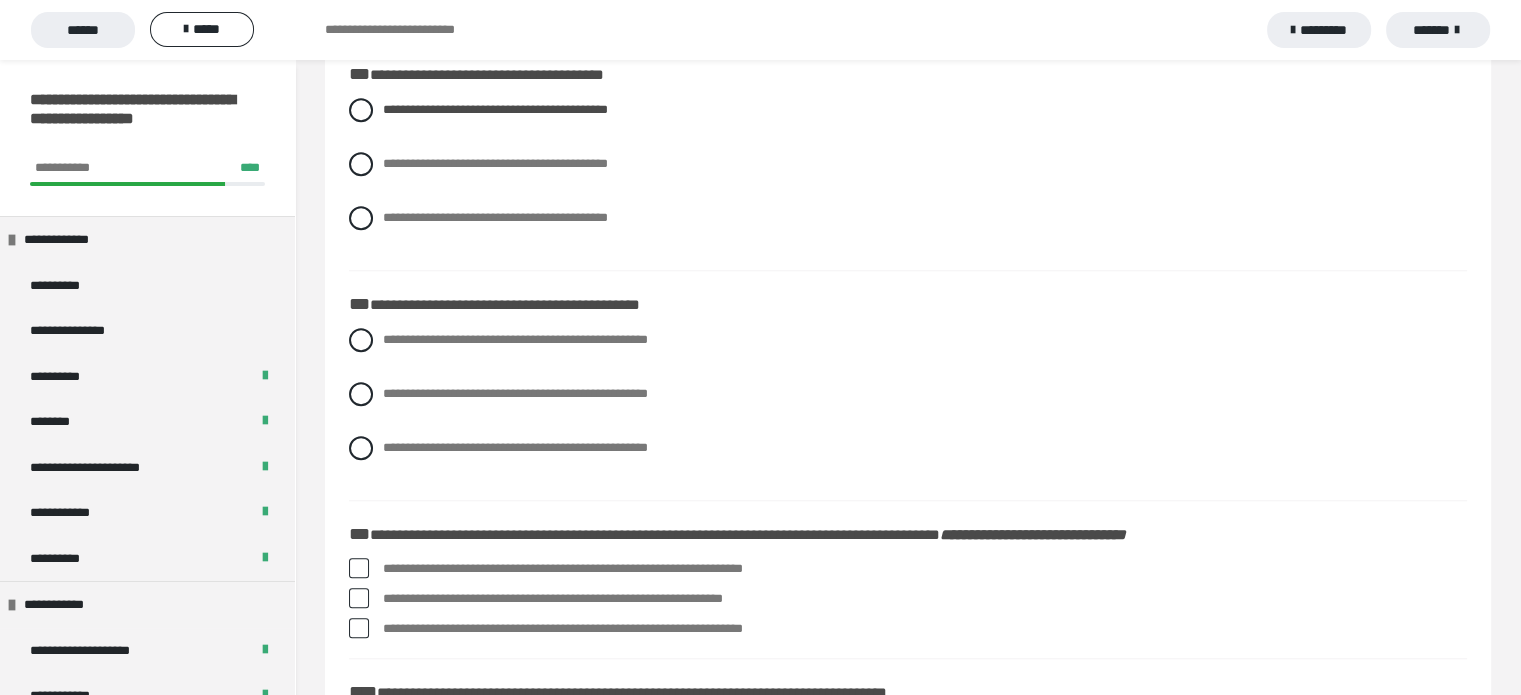 scroll, scrollTop: 1743, scrollLeft: 0, axis: vertical 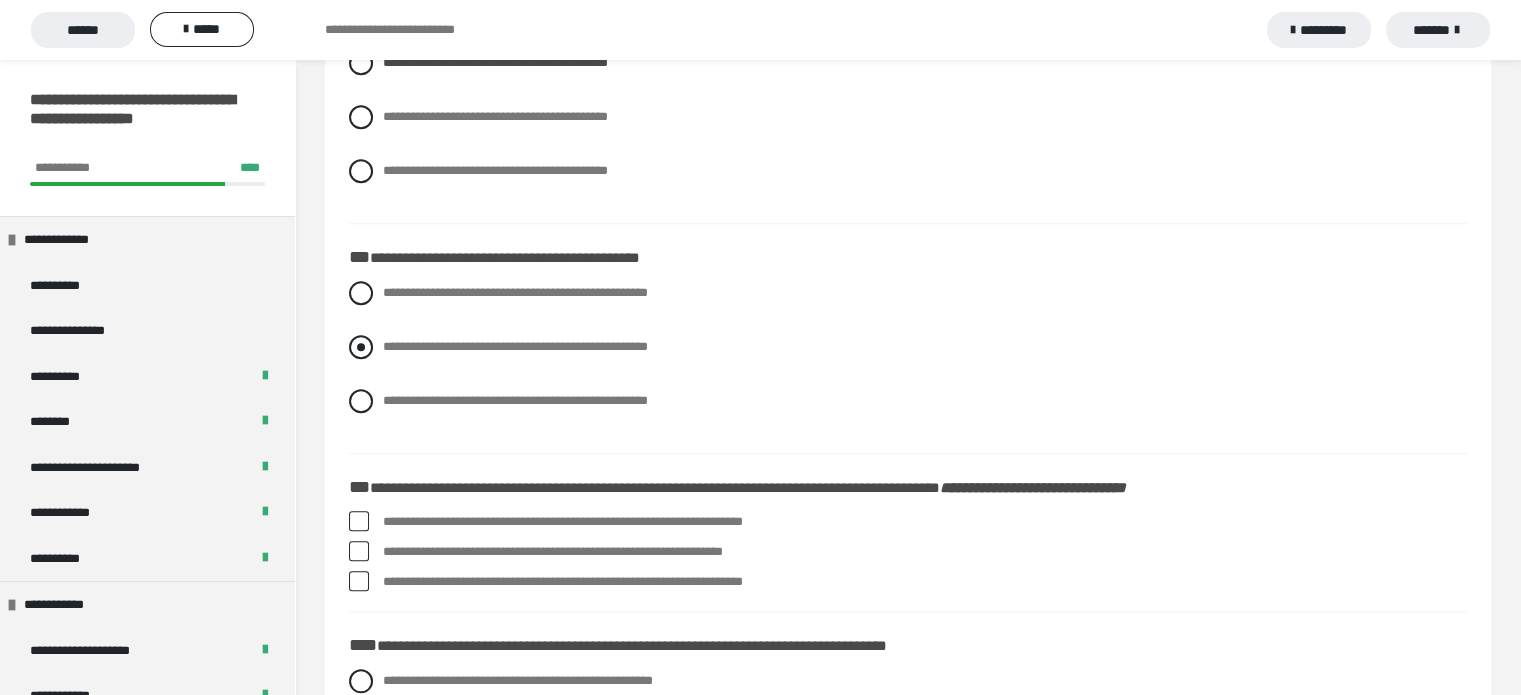 click at bounding box center [361, 347] 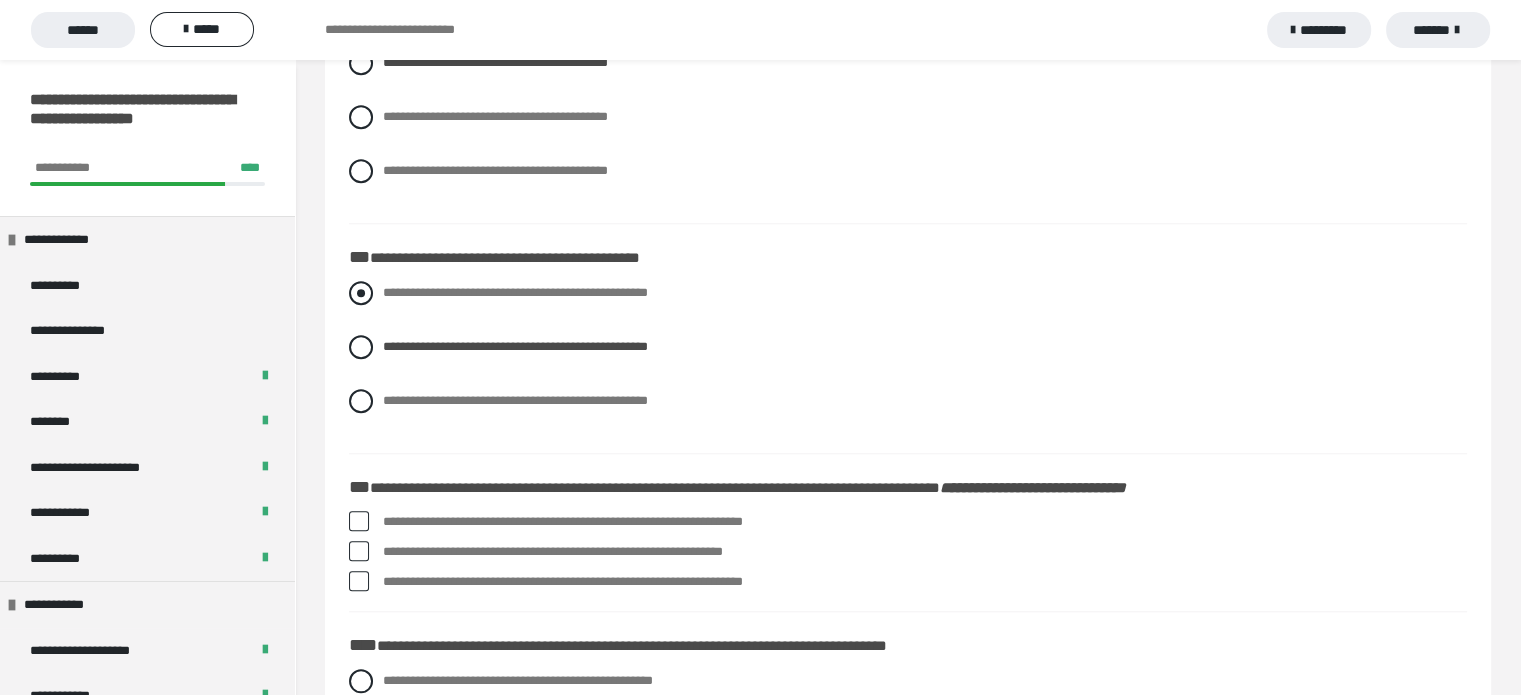 click at bounding box center [361, 293] 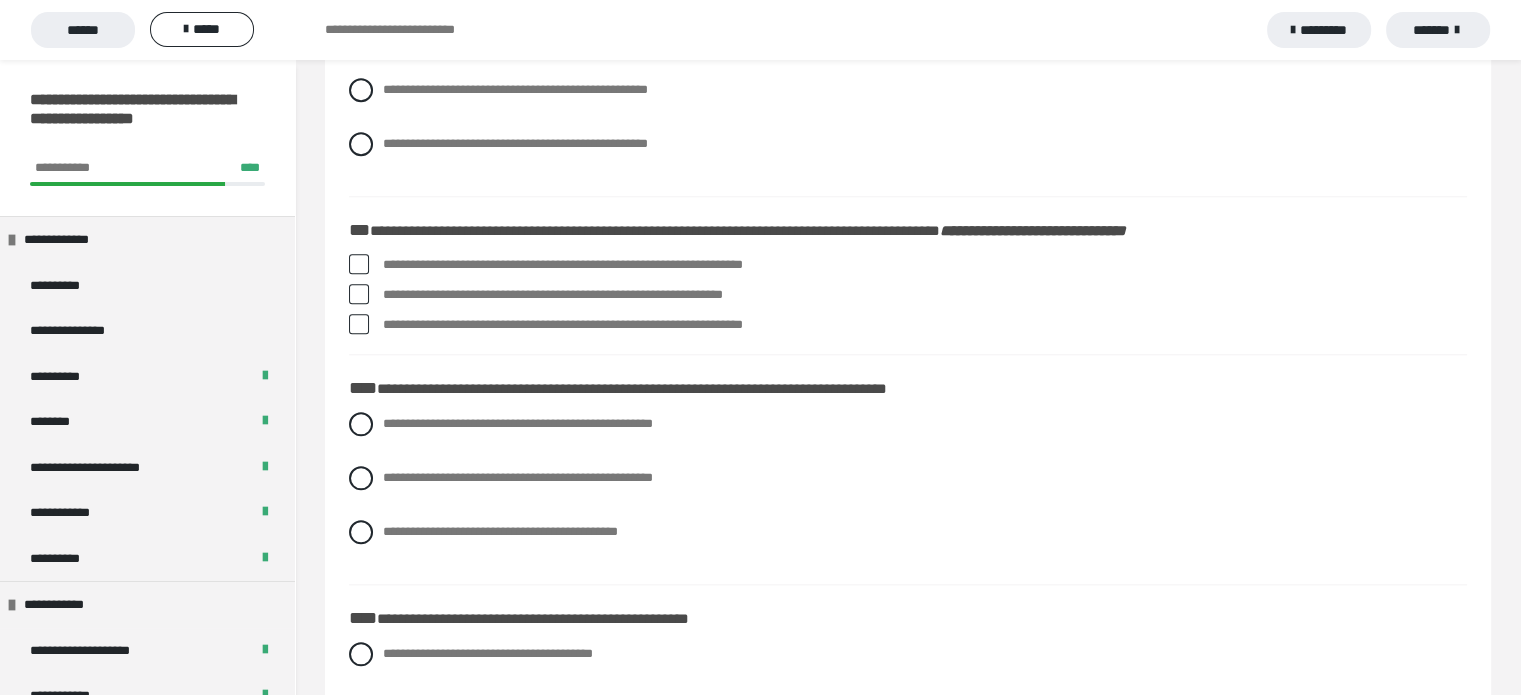 scroll, scrollTop: 2025, scrollLeft: 0, axis: vertical 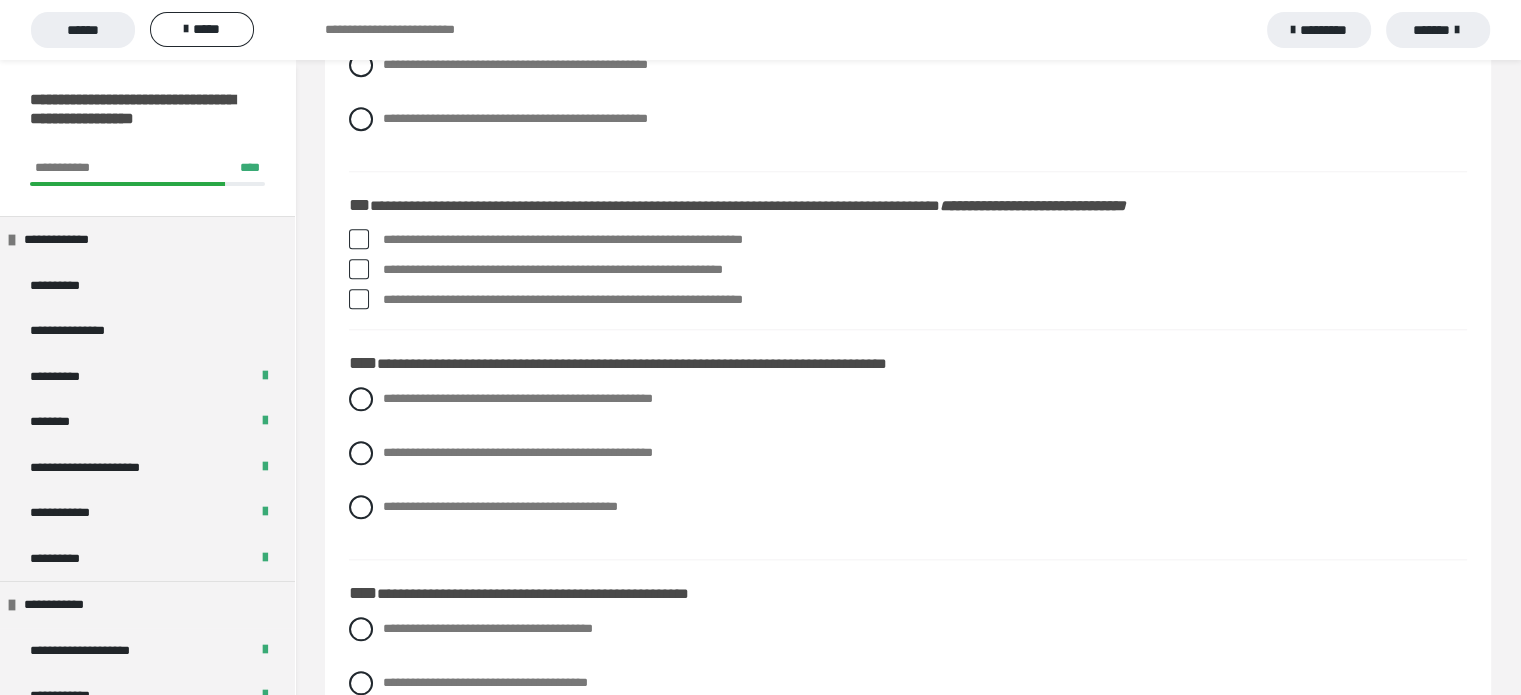 click at bounding box center (359, 269) 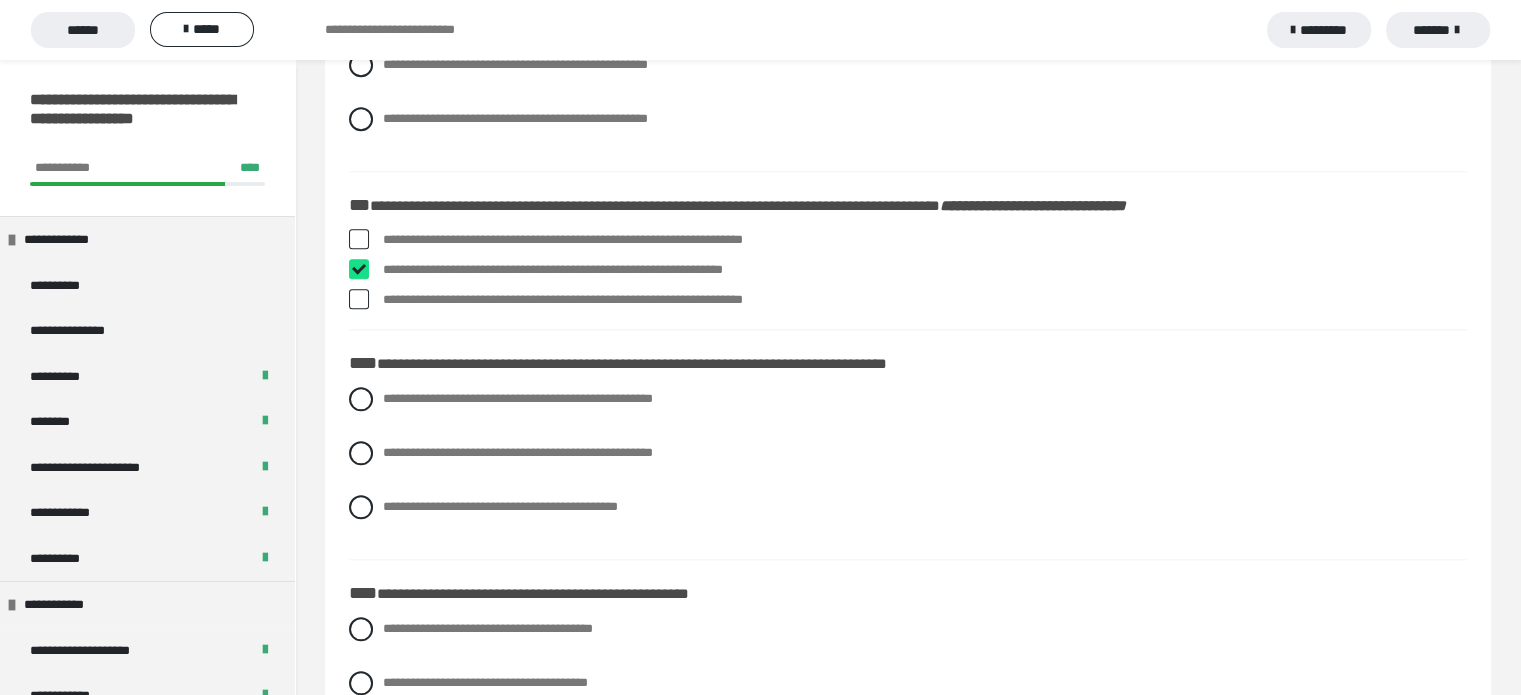 checkbox on "****" 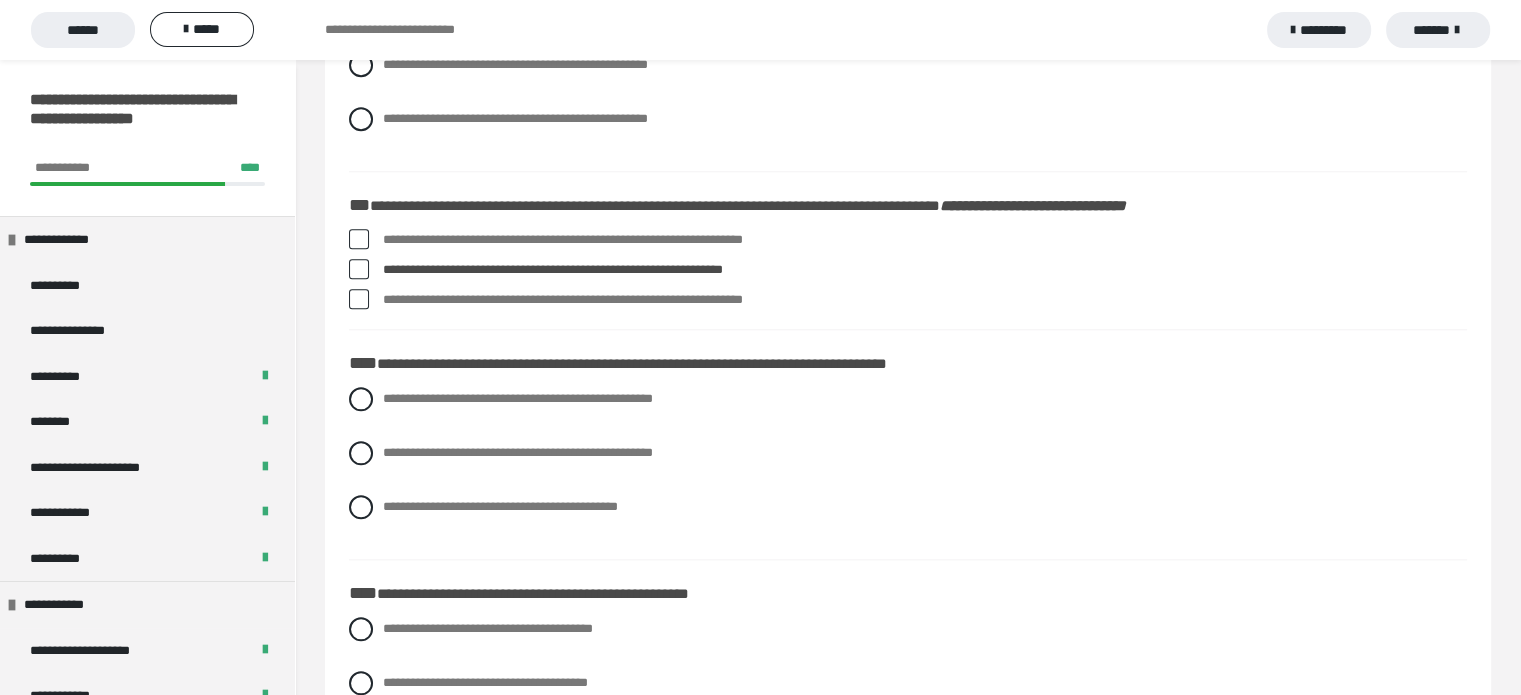 click at bounding box center [359, 299] 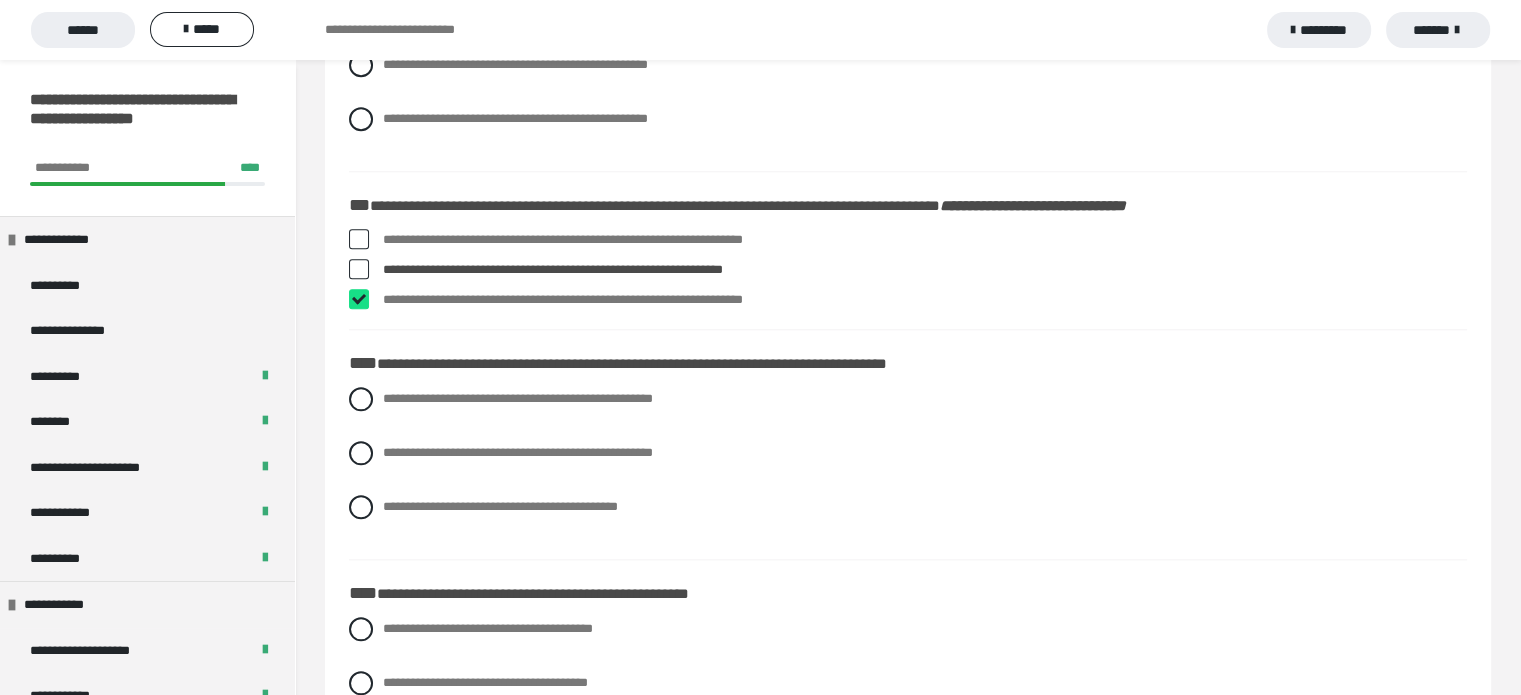 checkbox on "****" 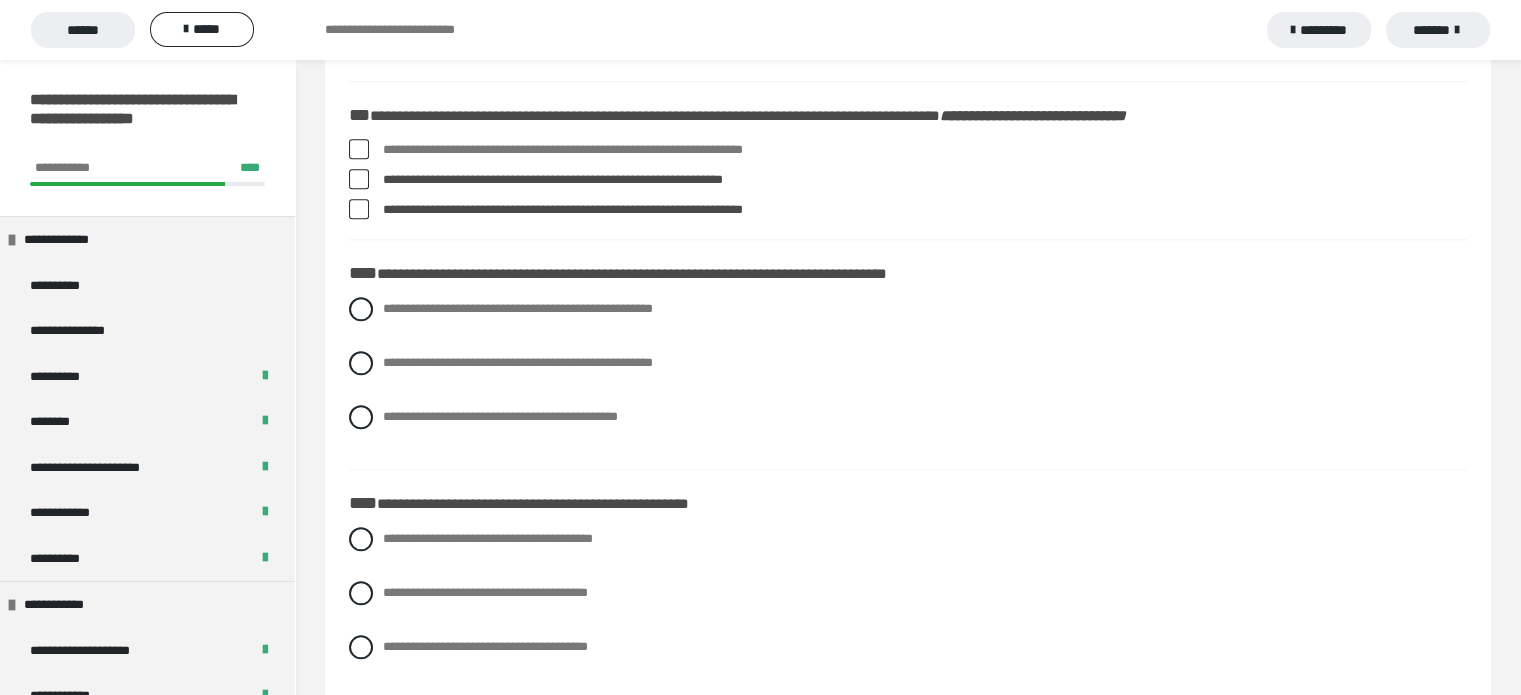 scroll, scrollTop: 2132, scrollLeft: 0, axis: vertical 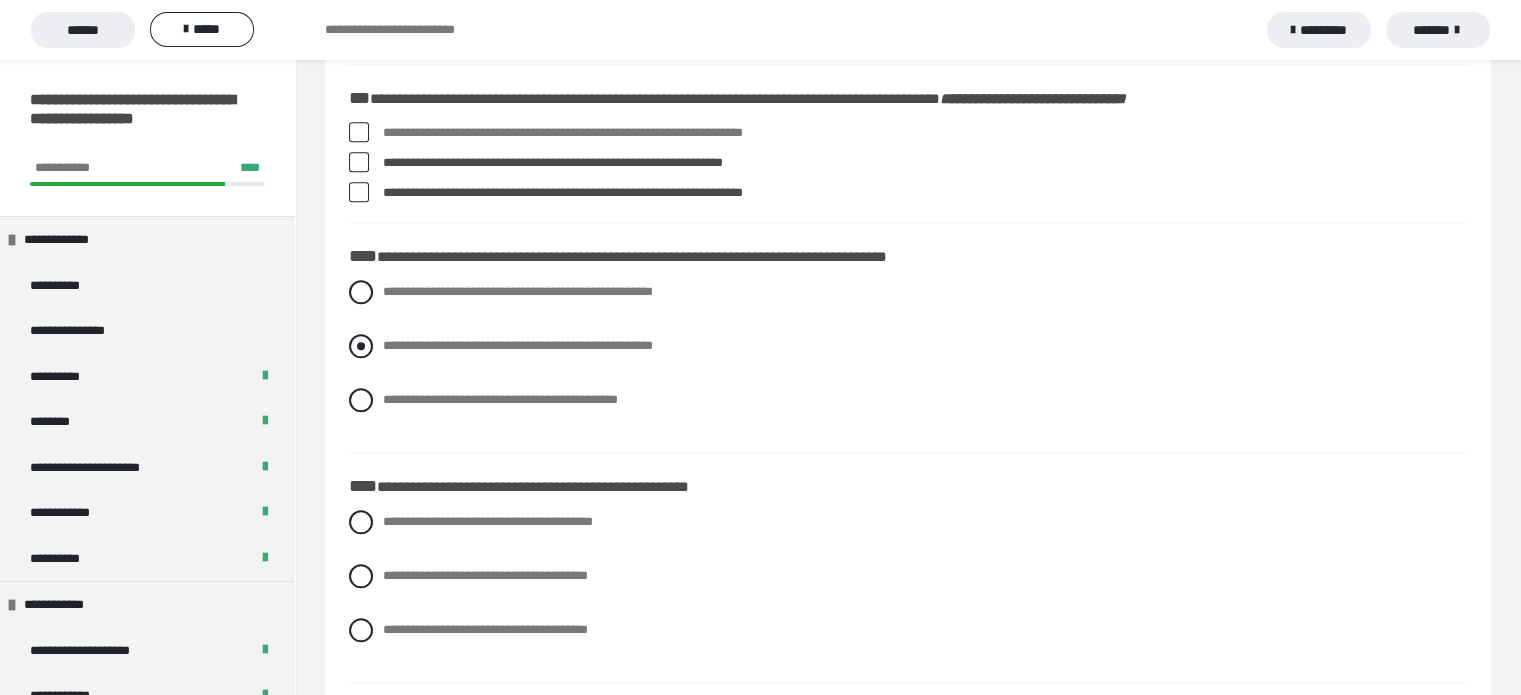 click at bounding box center [361, 346] 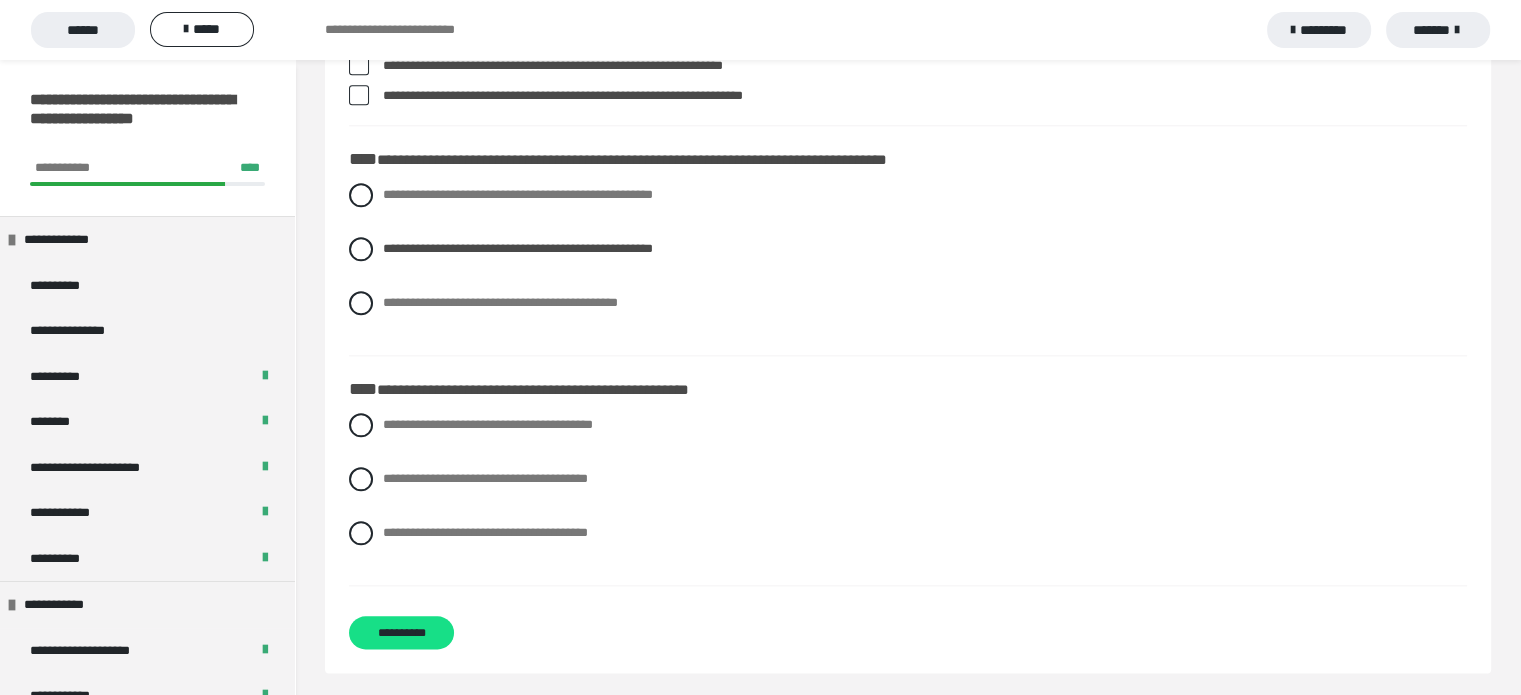 scroll, scrollTop: 2234, scrollLeft: 0, axis: vertical 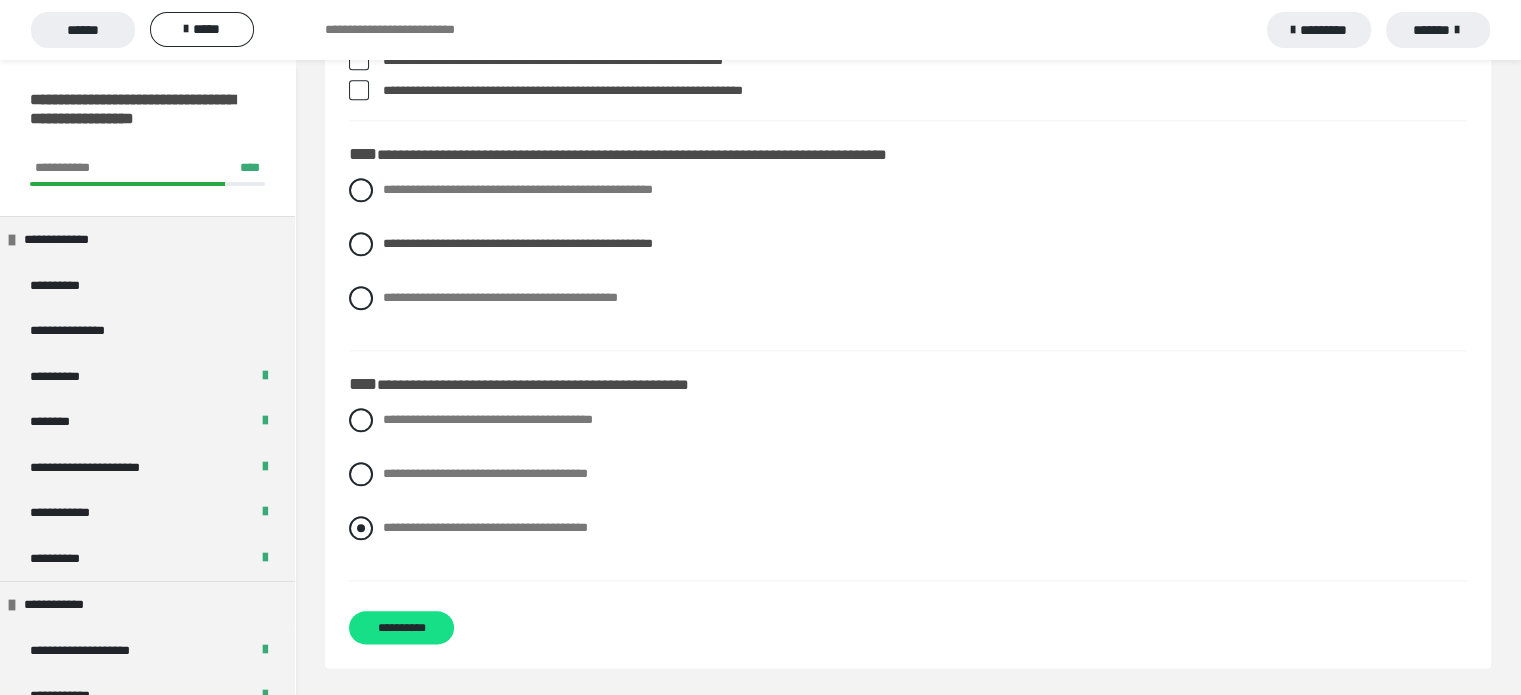 click at bounding box center [361, 528] 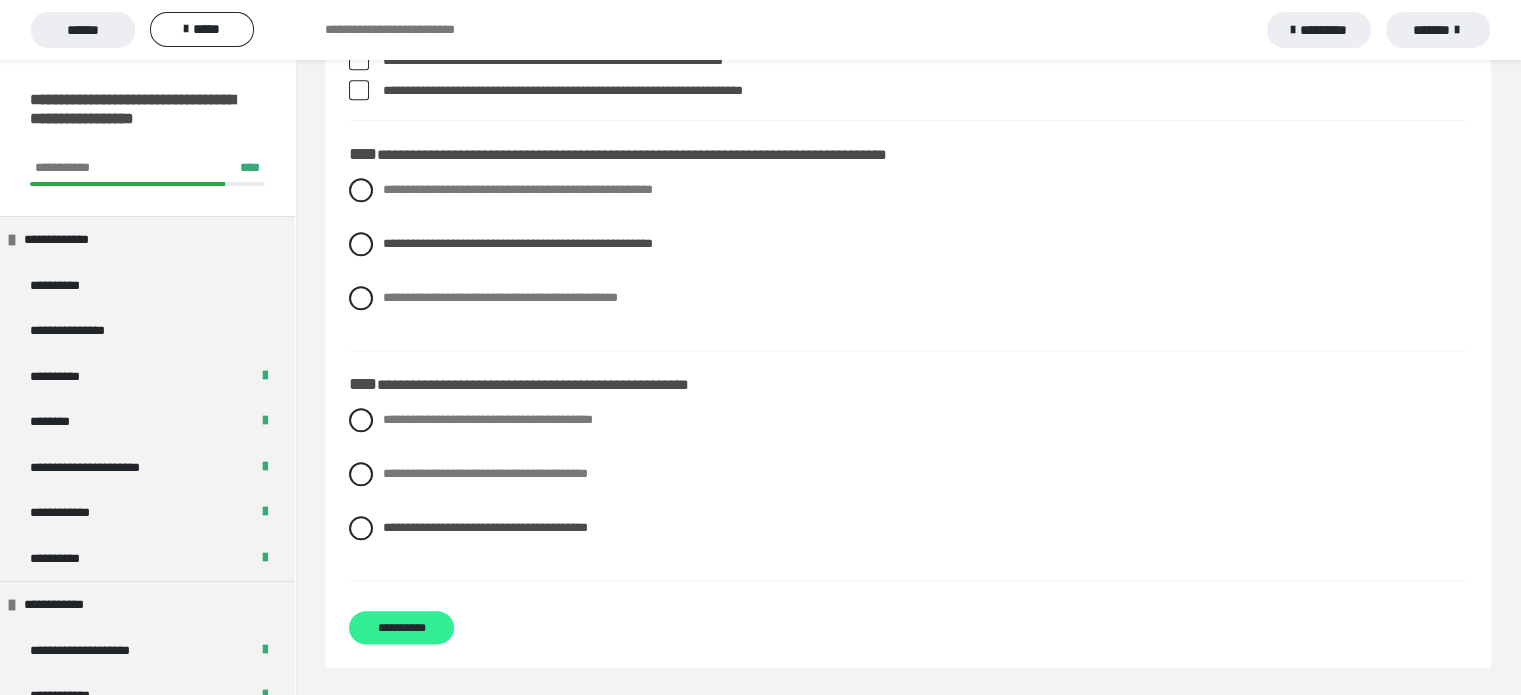 click on "**********" at bounding box center (401, 627) 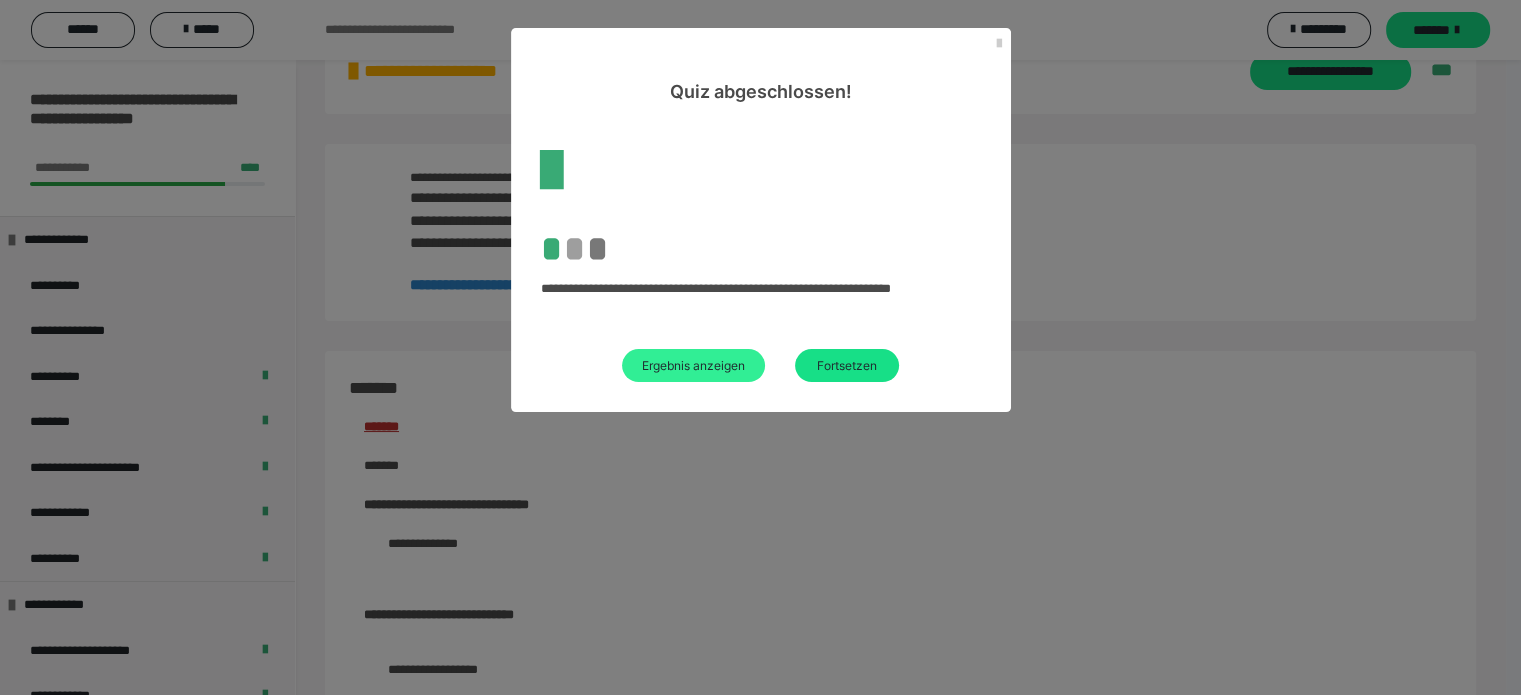 scroll, scrollTop: 2234, scrollLeft: 0, axis: vertical 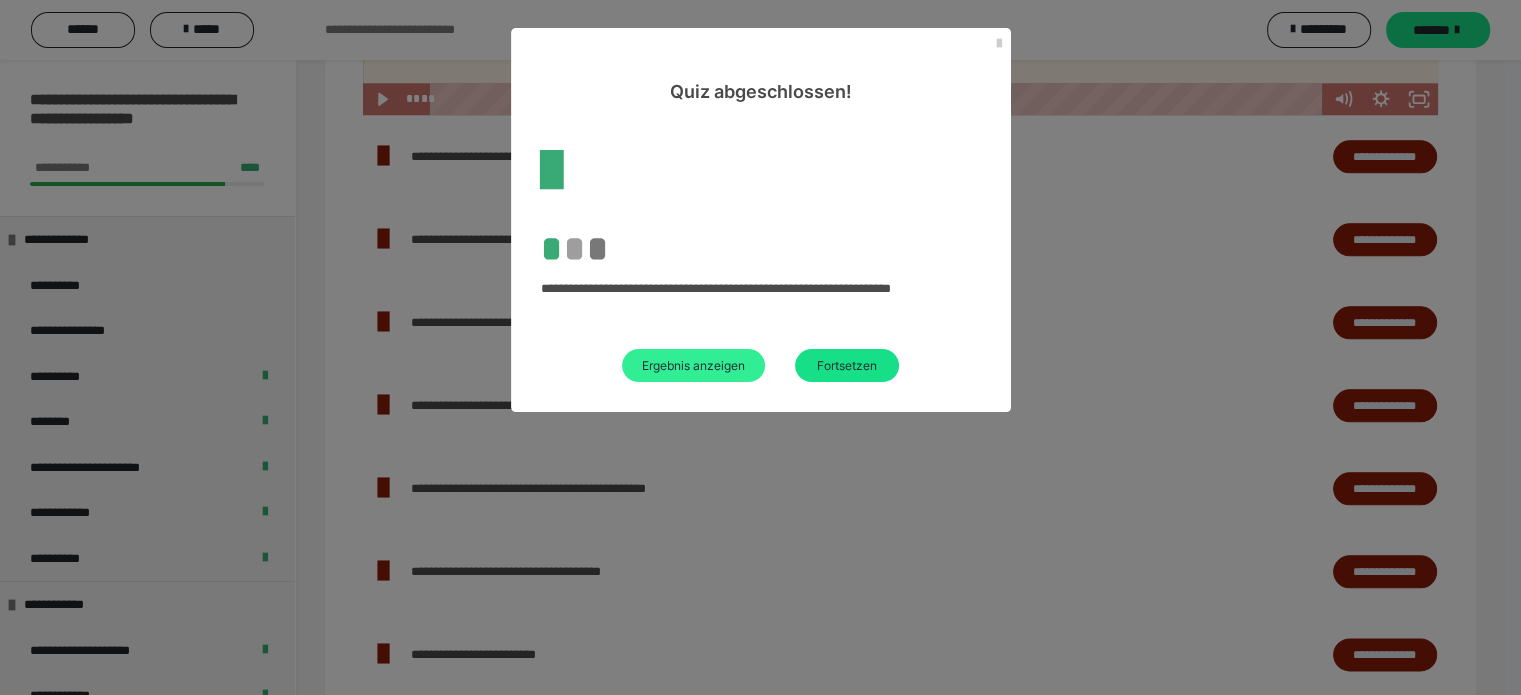 click on "Ergebnis anzeigen" at bounding box center [693, 365] 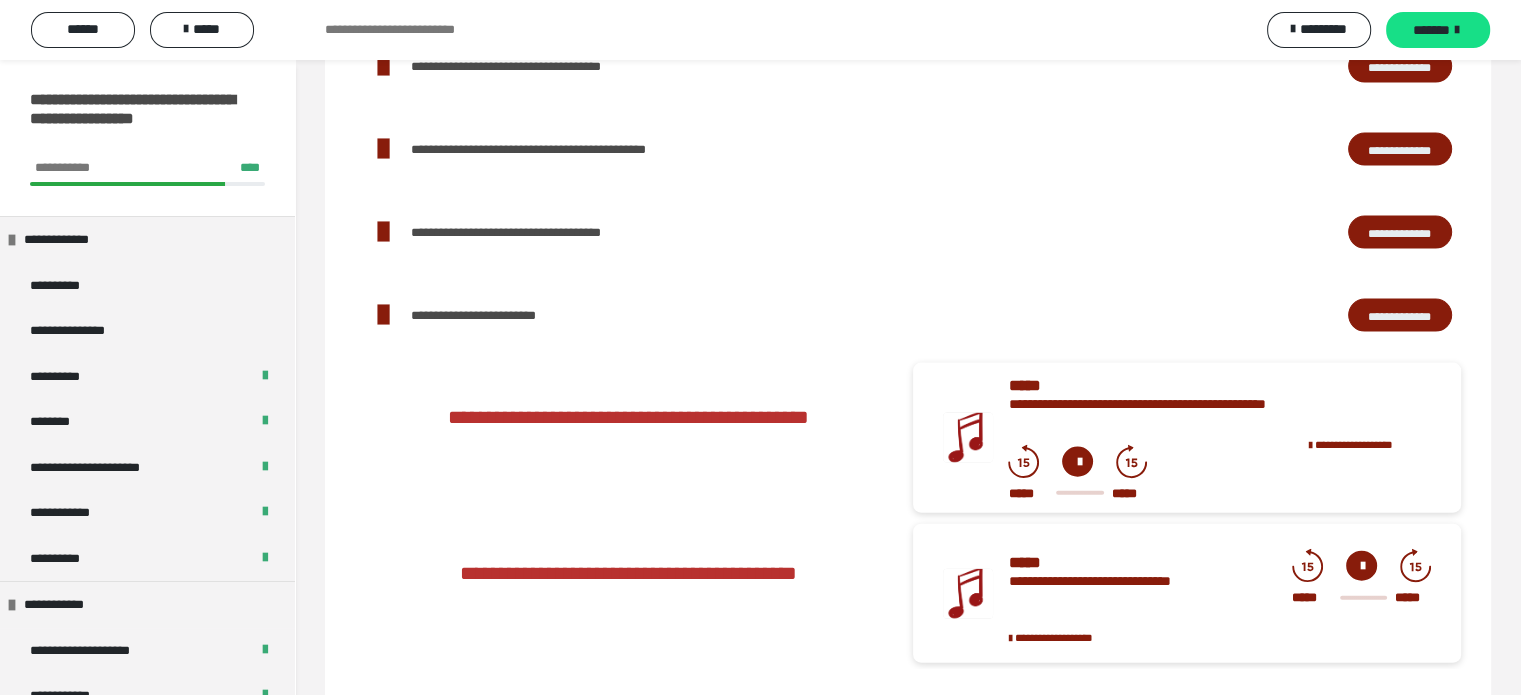scroll, scrollTop: 1421, scrollLeft: 0, axis: vertical 